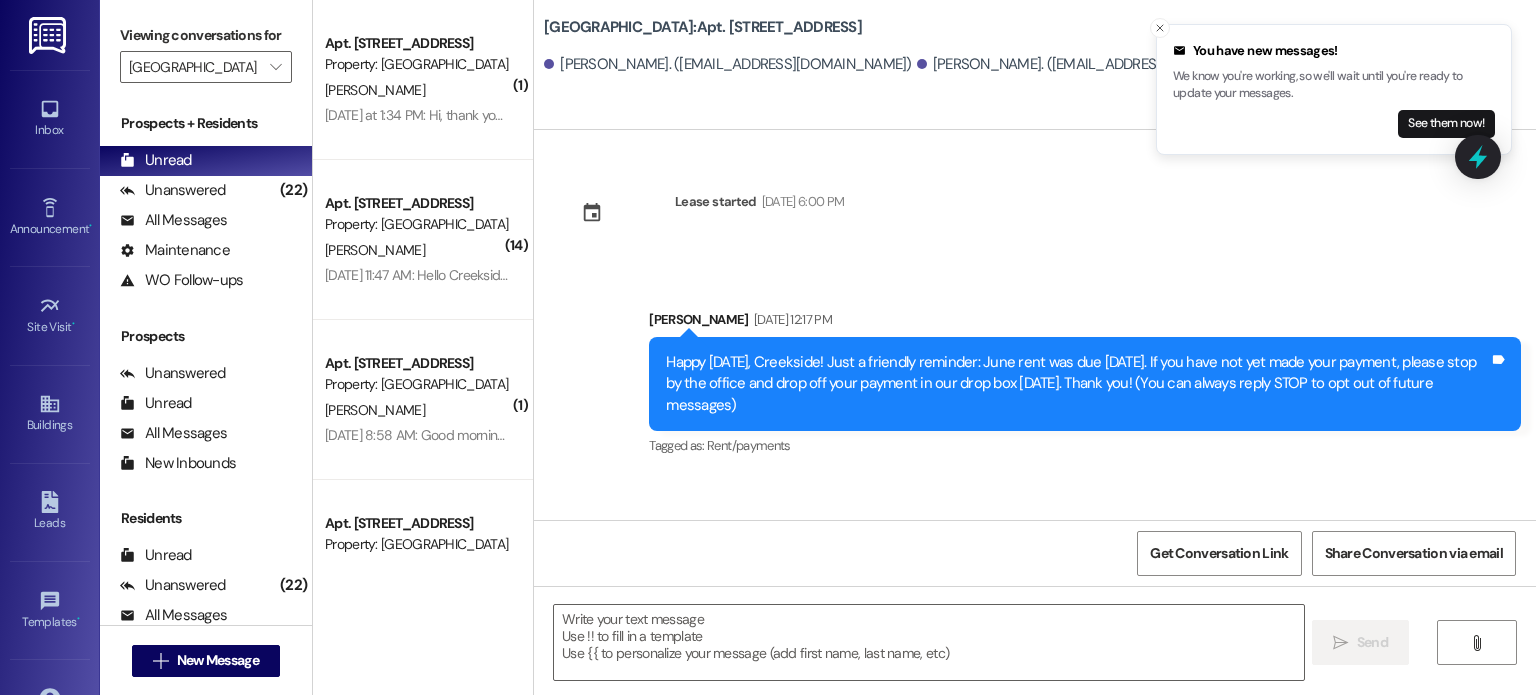 scroll, scrollTop: 0, scrollLeft: 0, axis: both 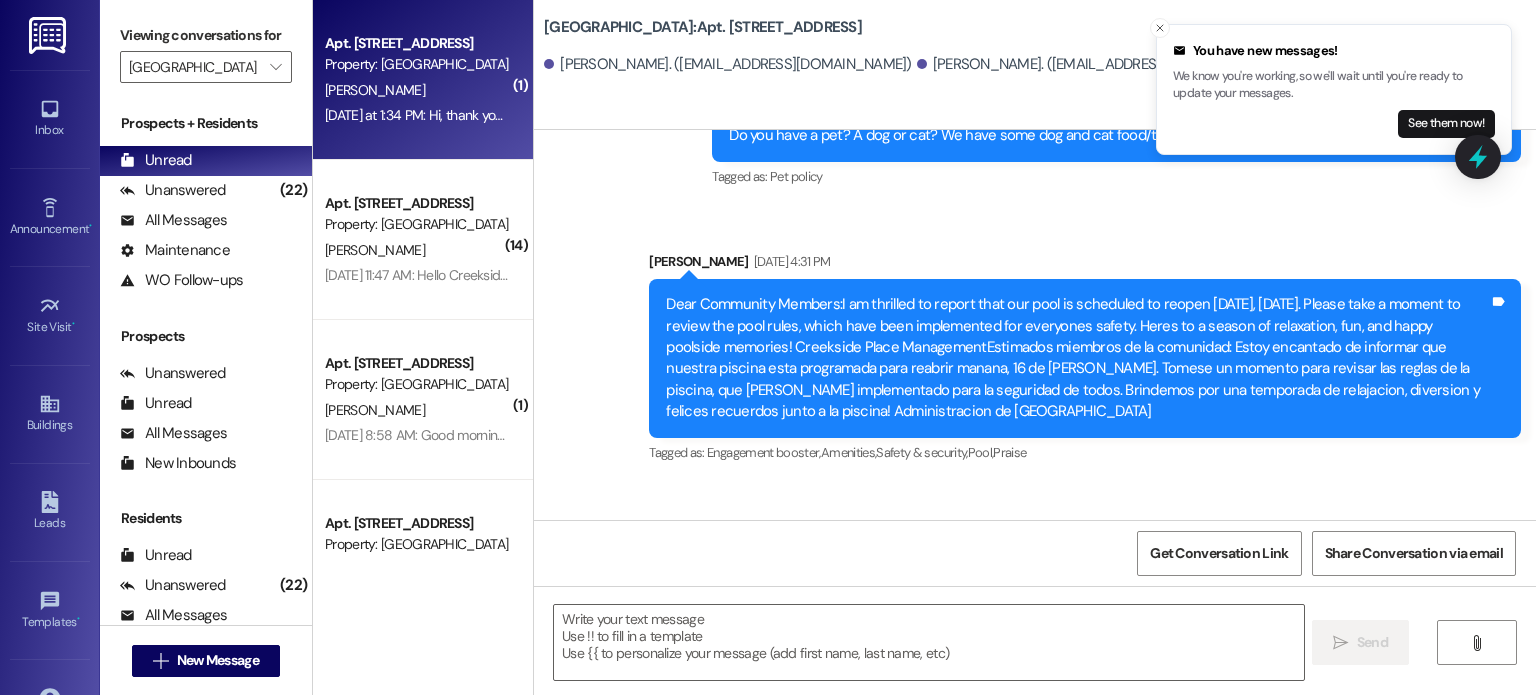 click on "Property: [GEOGRAPHIC_DATA]" at bounding box center [417, 64] 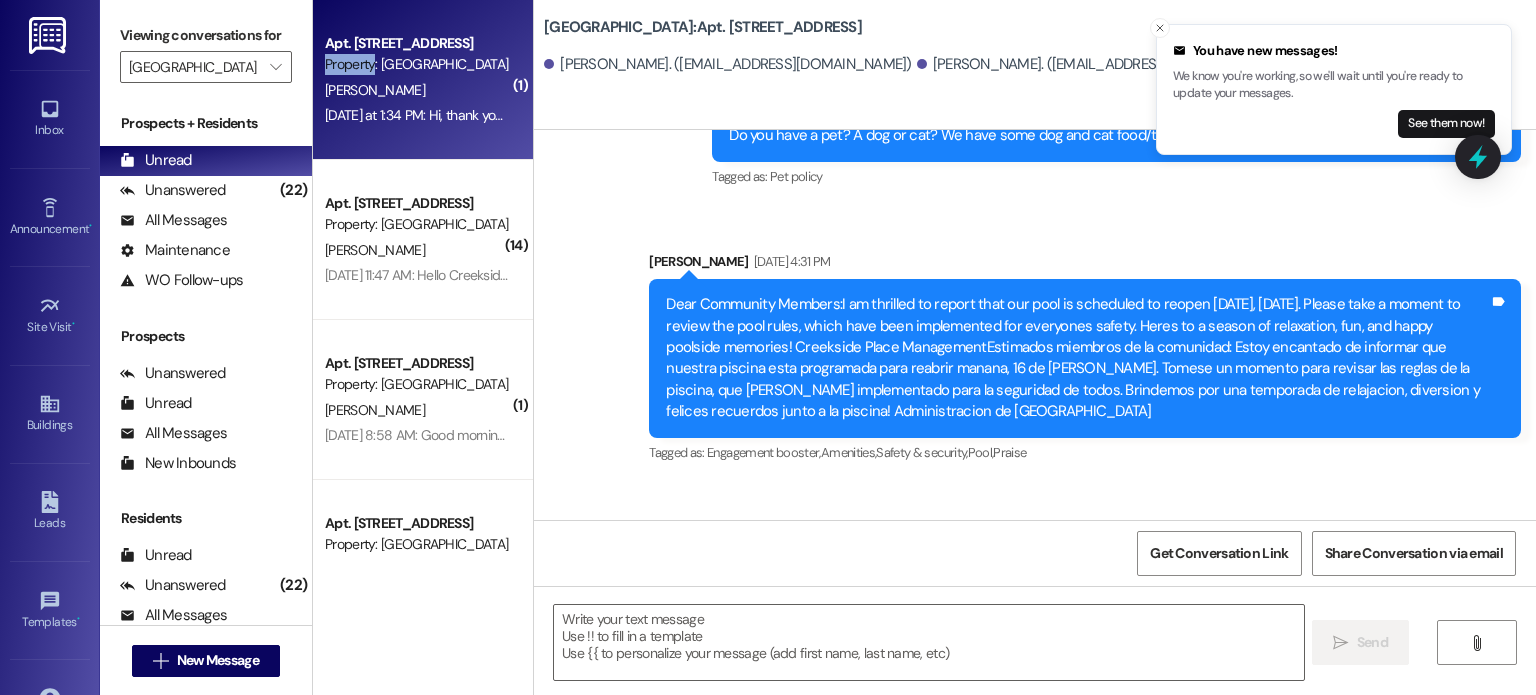 click on "Property: [GEOGRAPHIC_DATA]" at bounding box center [417, 64] 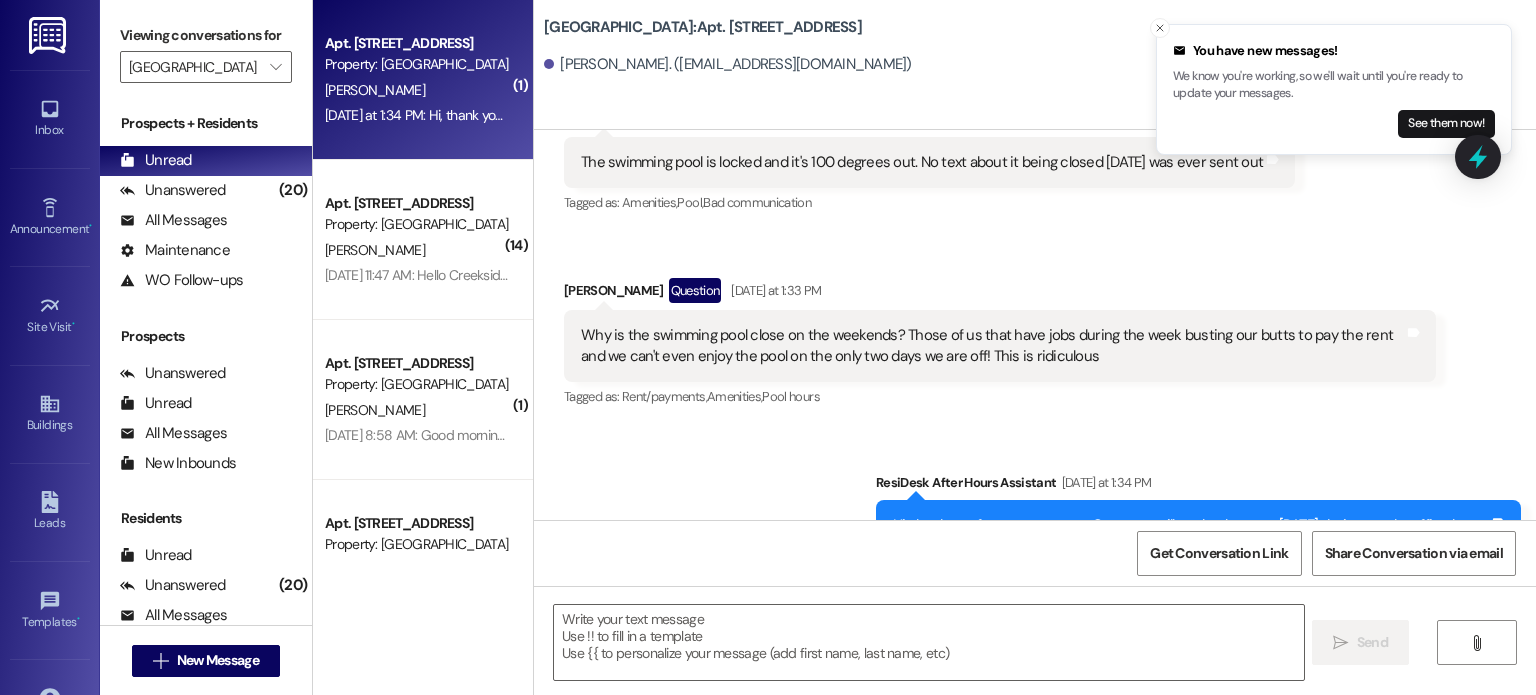 scroll, scrollTop: 247, scrollLeft: 0, axis: vertical 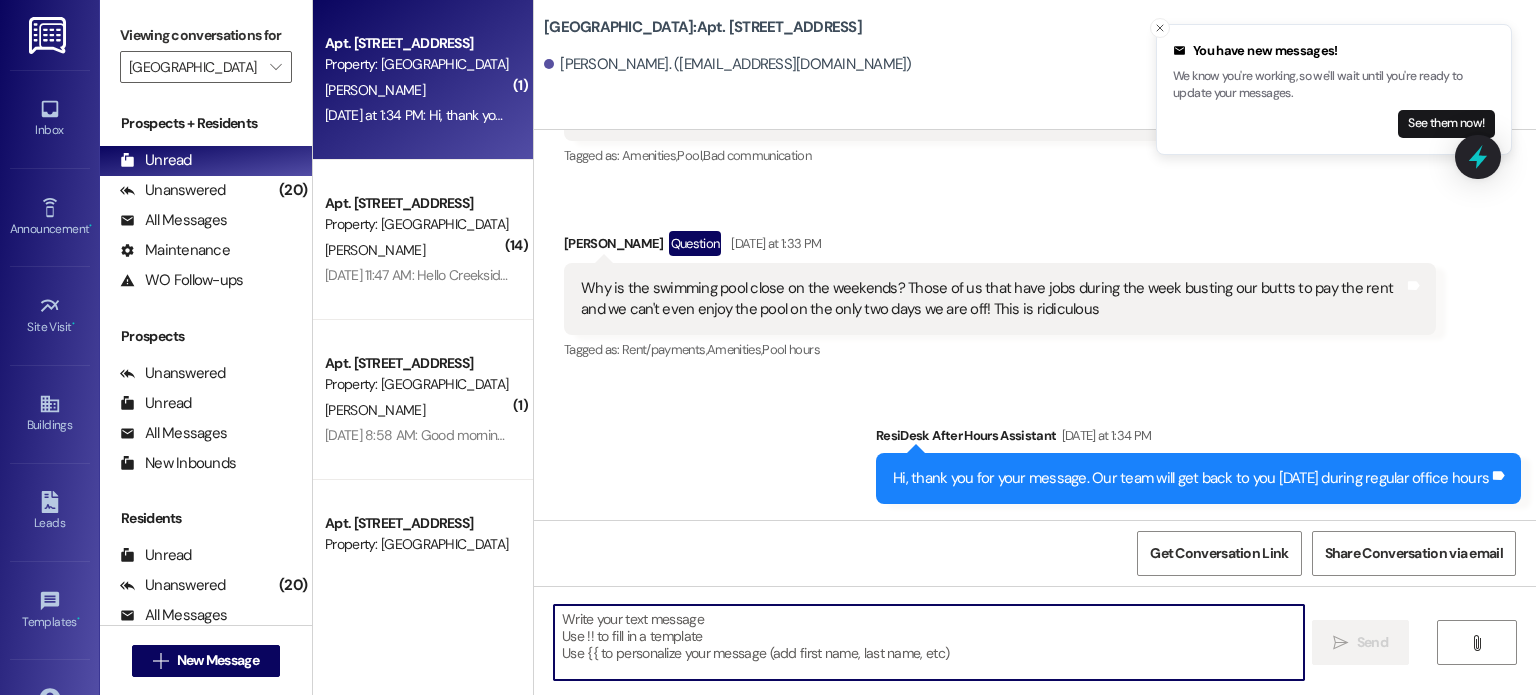click at bounding box center [928, 642] 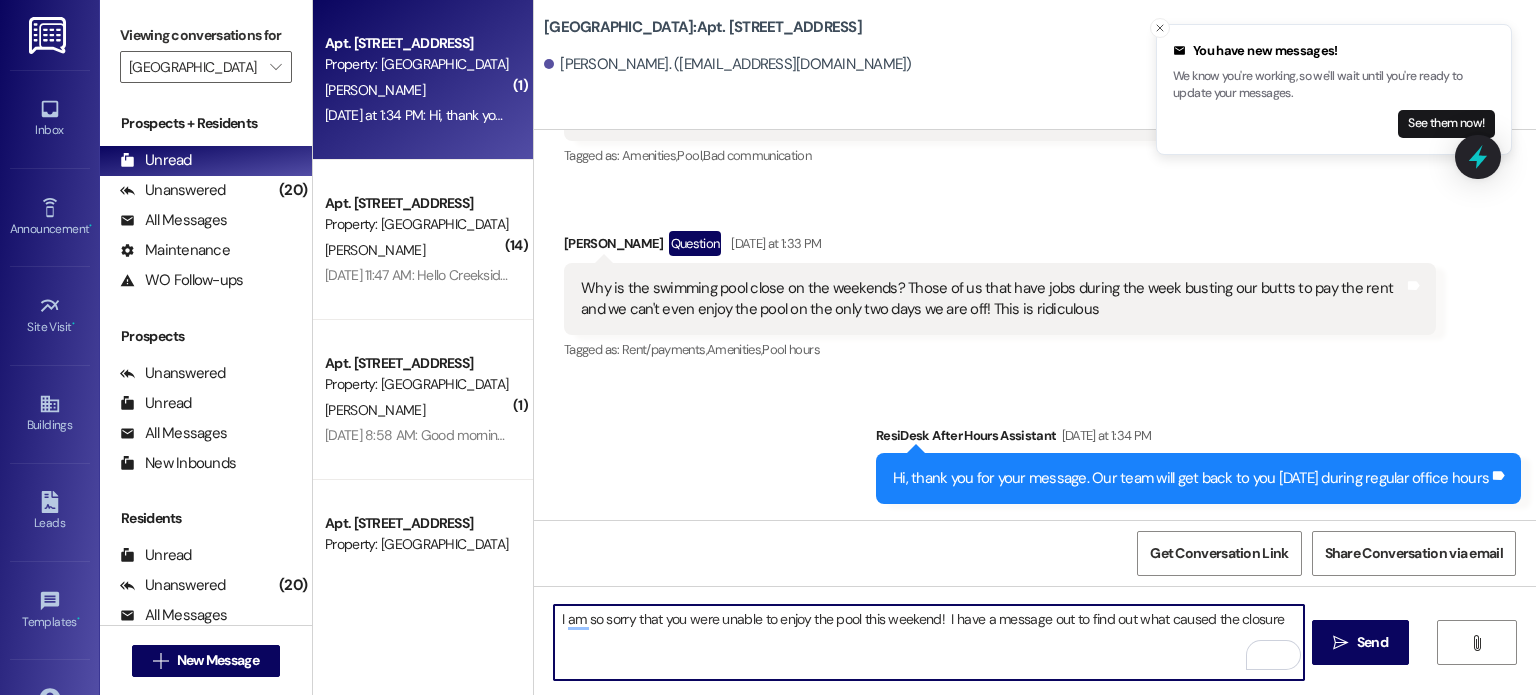 click on "I am so sorry that you were unable to enjoy the pool this weekend!  I have a message out to find out what caused the closure" at bounding box center [928, 642] 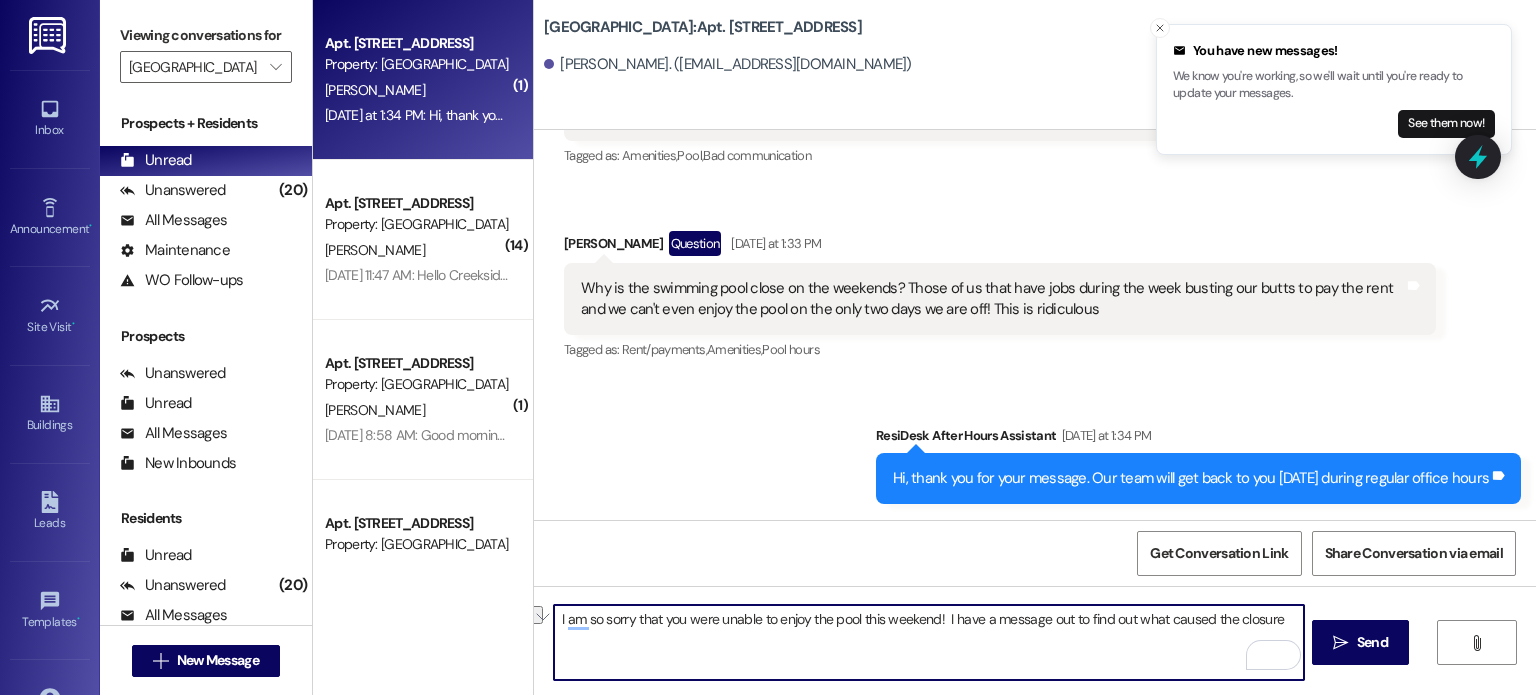 drag, startPoint x: 948, startPoint y: 620, endPoint x: 1083, endPoint y: 619, distance: 135.00371 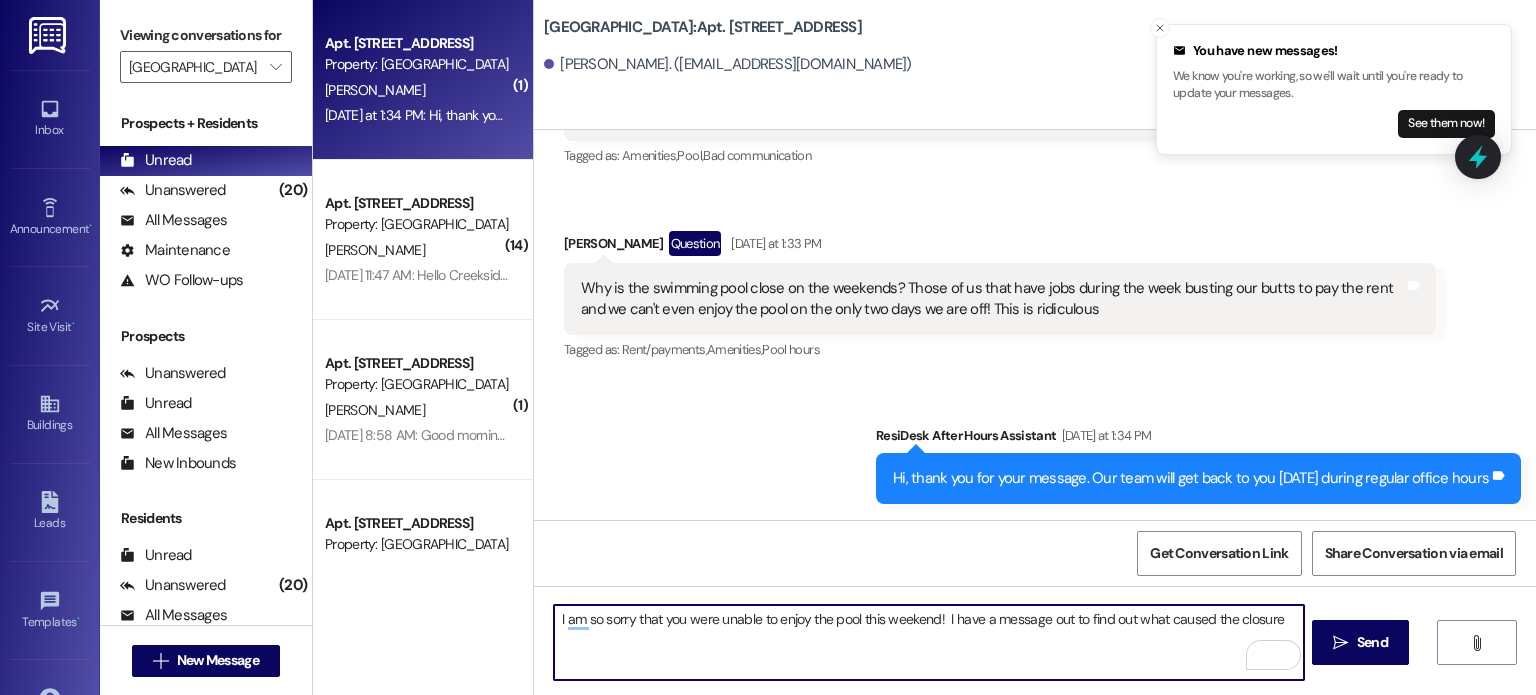 drag, startPoint x: 943, startPoint y: 616, endPoint x: 971, endPoint y: 618, distance: 28.071337 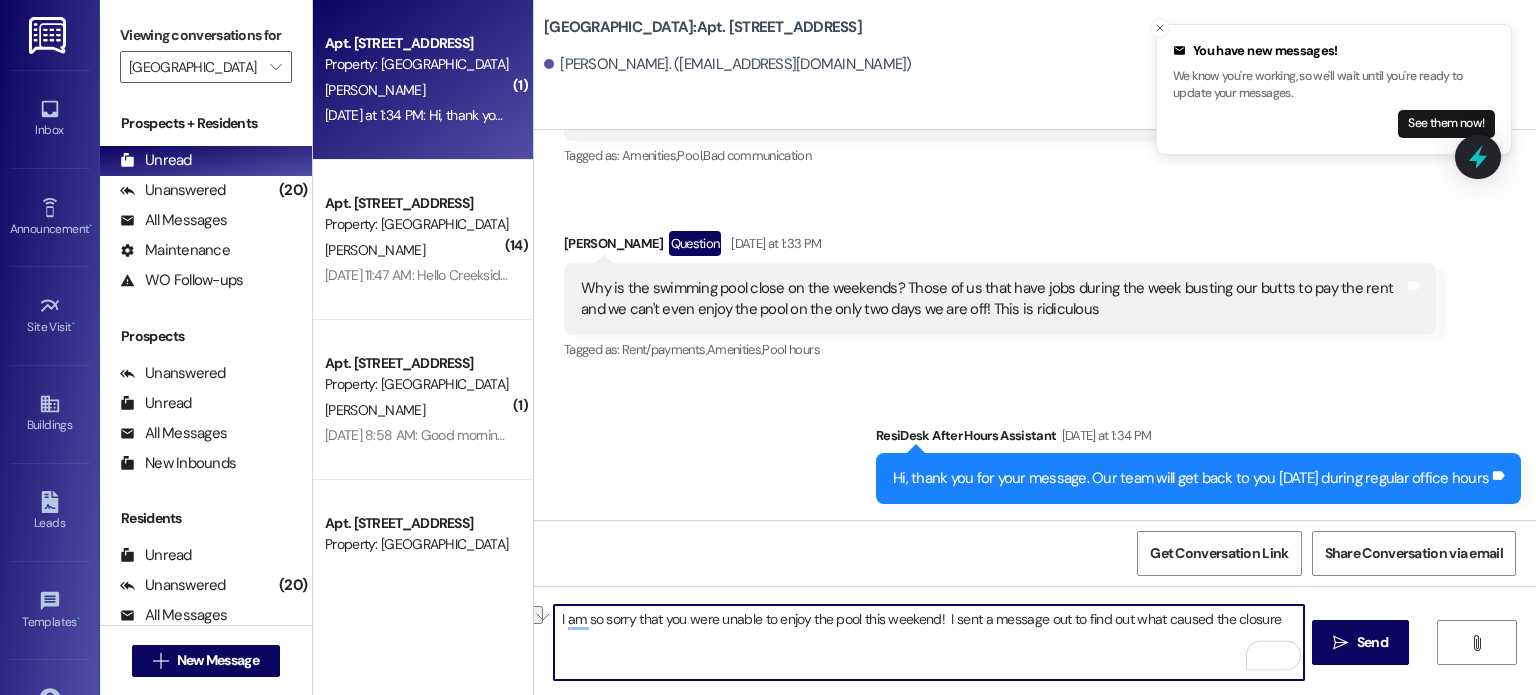 drag, startPoint x: 1038, startPoint y: 620, endPoint x: 1123, endPoint y: 619, distance: 85.00588 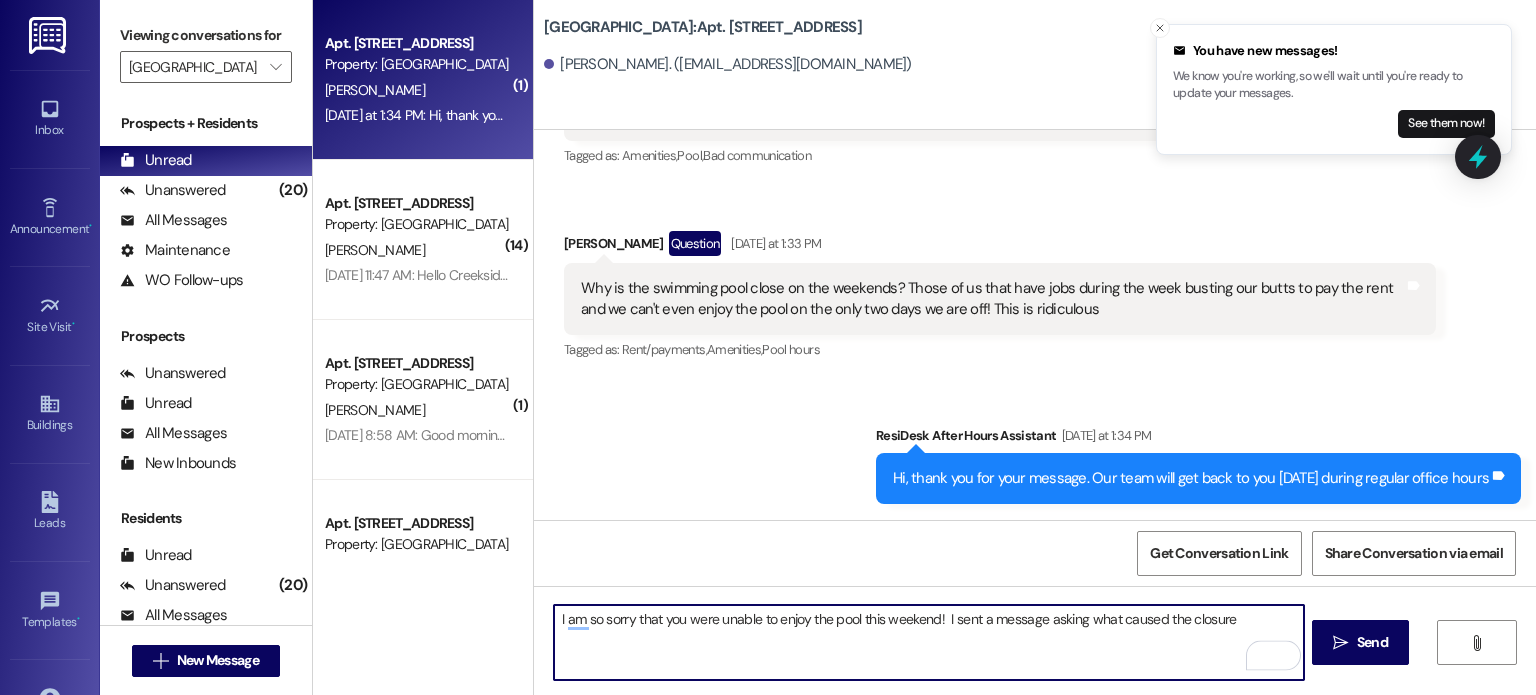 click on "I am so sorry that you were unable to enjoy the pool this weekend!  I sent a message asking what caused the closure" at bounding box center (928, 642) 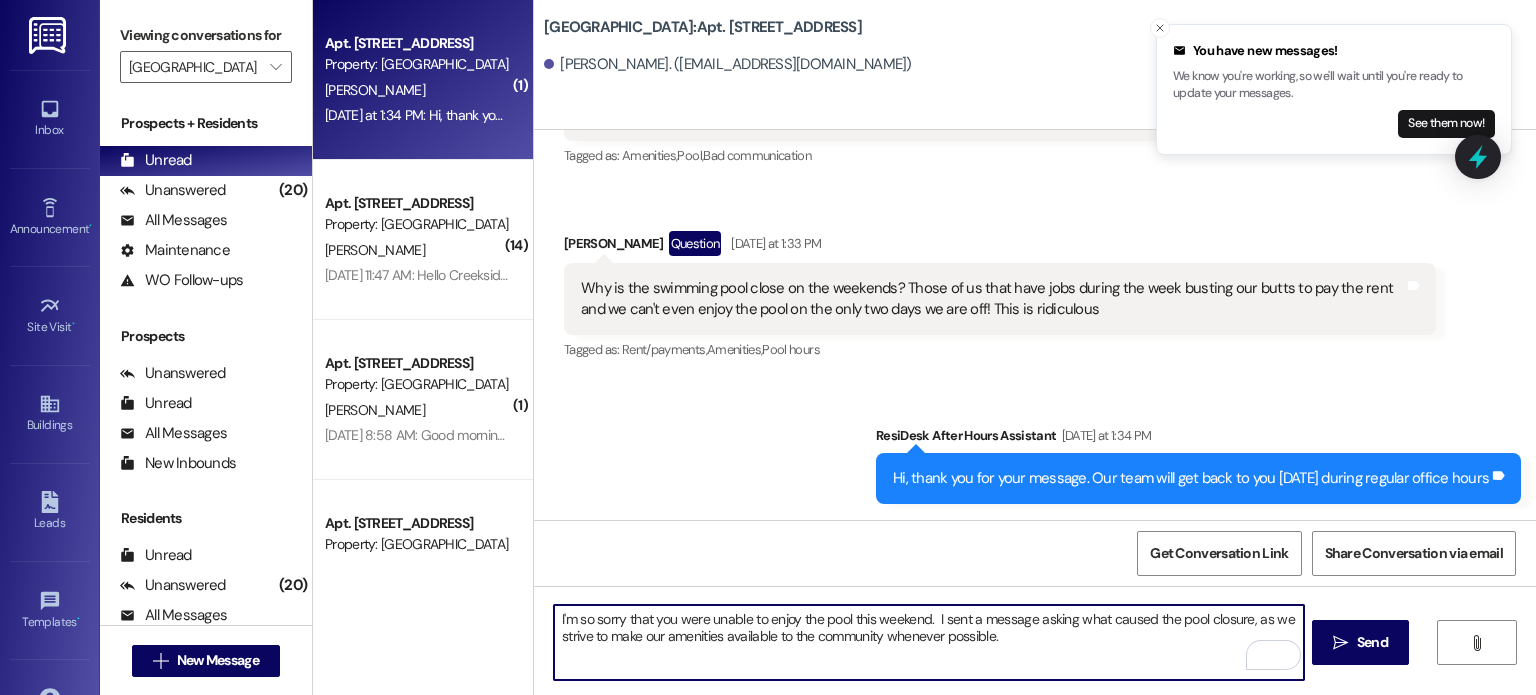 click on "I'm so sorry that you were unable to enjoy the pool this weekend.  I sent a message asking what caused the pool closure, as we strive to make our amenities available to the community whenever possible." at bounding box center [928, 642] 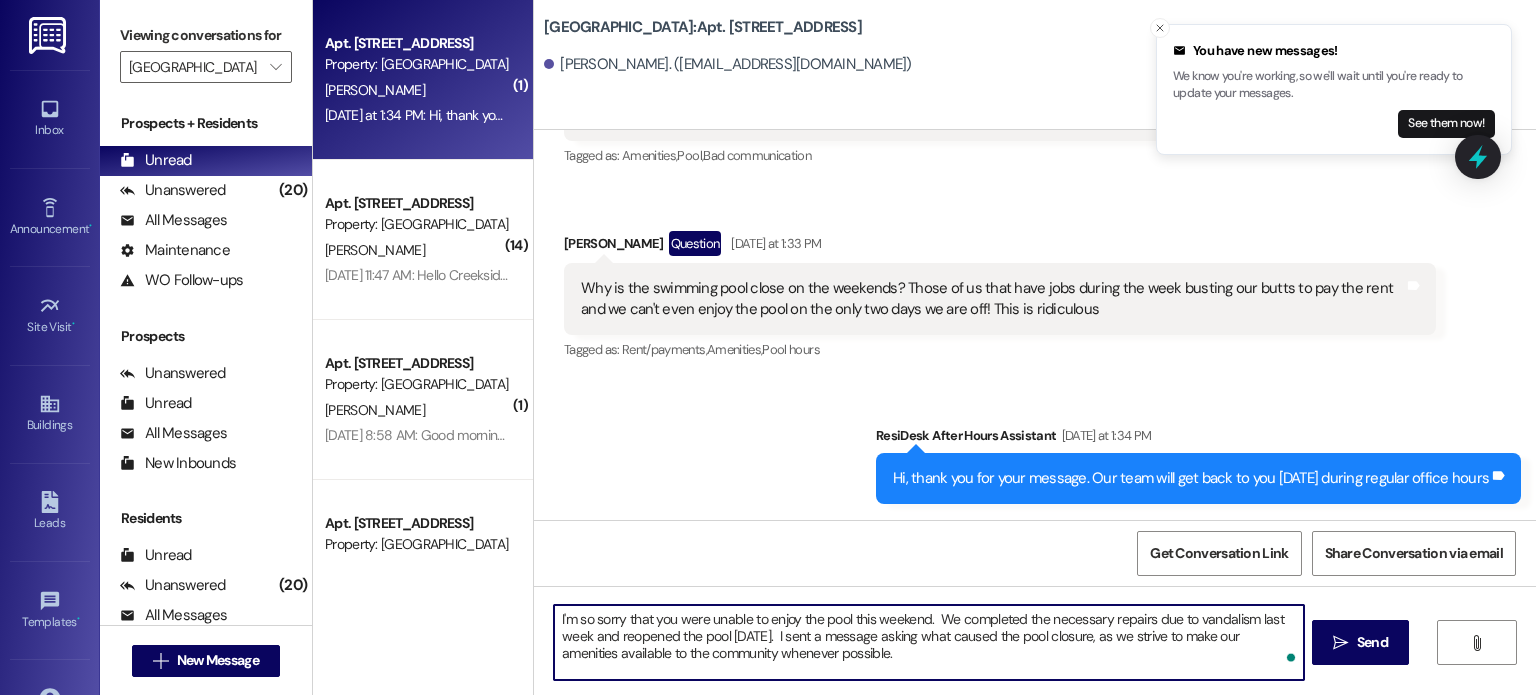 click on "I'm so sorry that you were unable to enjoy the pool this weekend.  We completed the necessary repairs due to vandalism last week and reopened the pool [DATE].  I sent a message asking what caused the pool closure, as we strive to make our amenities available to the community whenever possible." at bounding box center [928, 642] 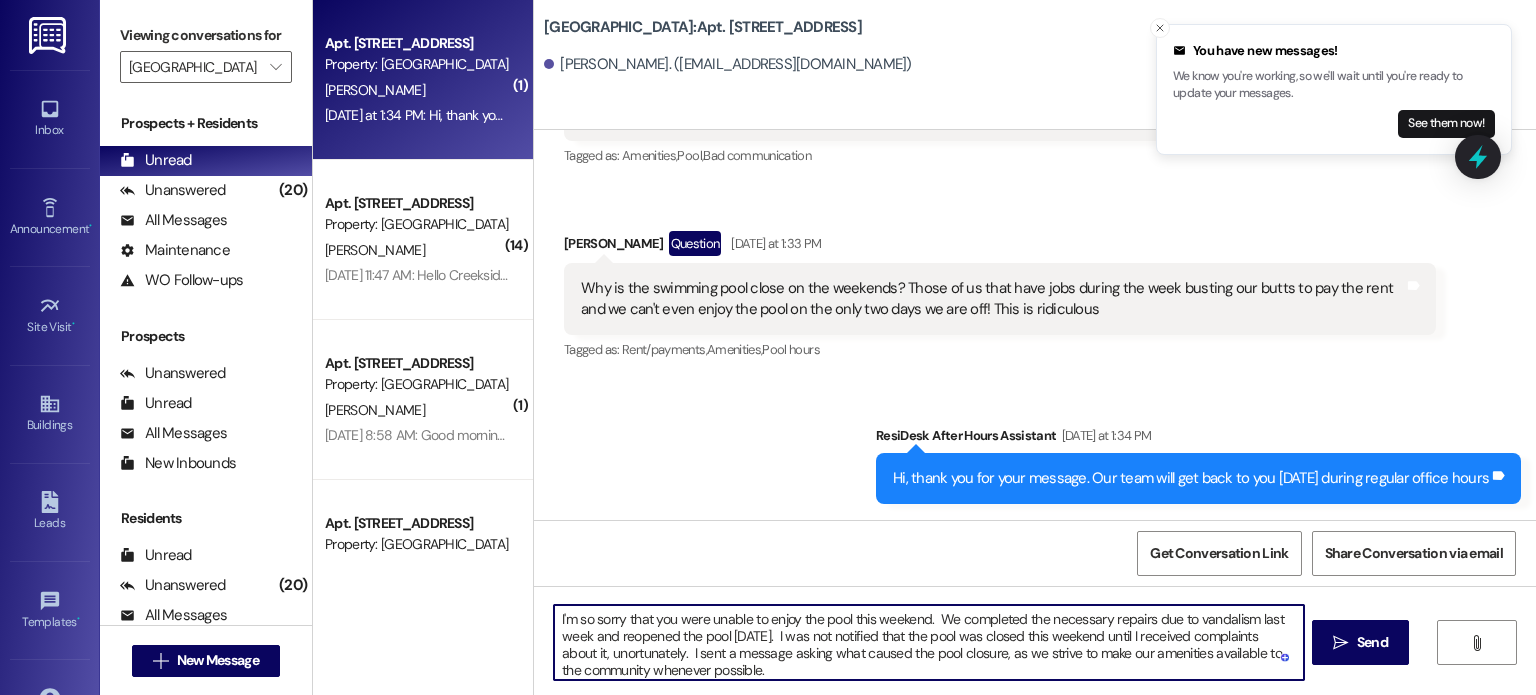 click on "I'm so sorry that you were unable to enjoy the pool this weekend.  We completed the necessary repairs due to vandalism last week and reopened the pool [DATE].  I was not notified that the pool was closed this weekend until I received complaints about it, unortunately.  I sent a message asking what caused the pool closure, as we strive to make our amenities available to the community whenever possible." at bounding box center [928, 642] 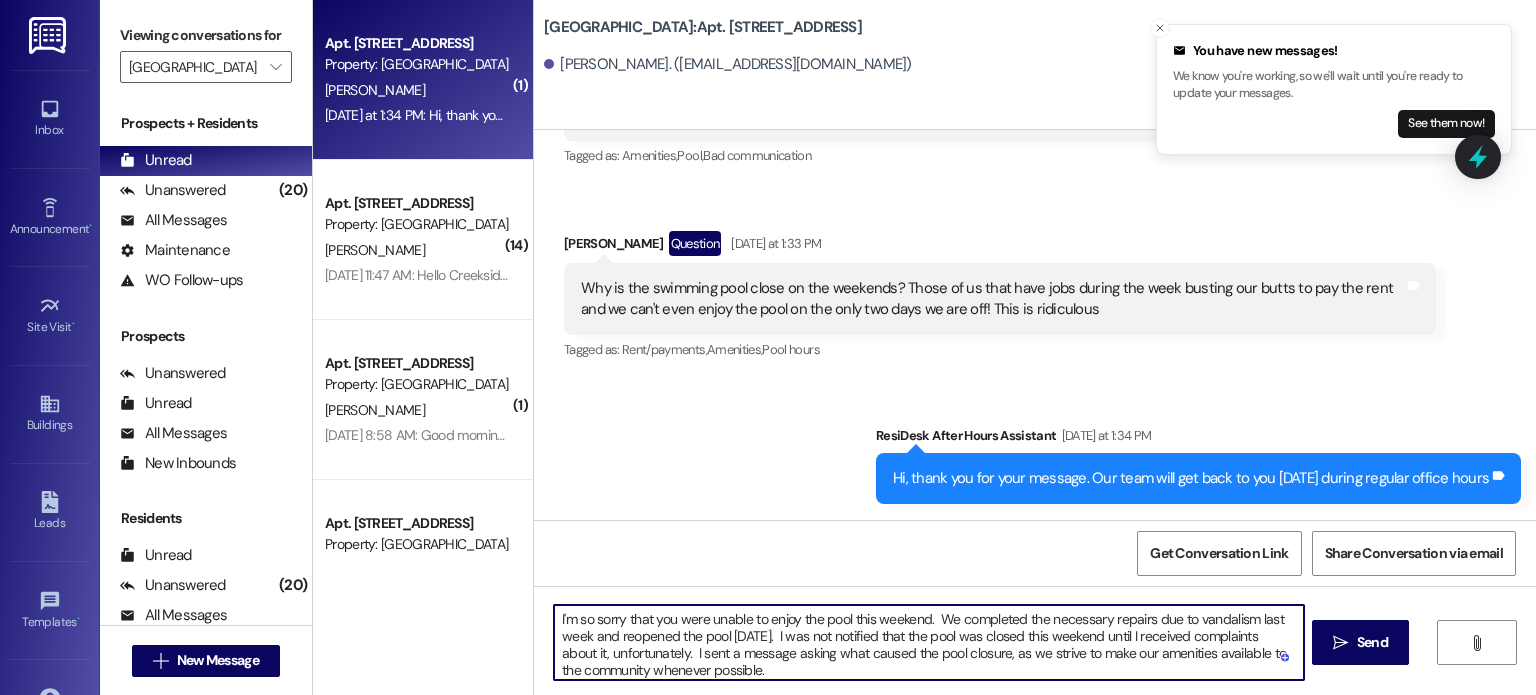 click on "I'm so sorry that you were unable to enjoy the pool this weekend.  We completed the necessary repairs due to vandalism last week and reopened the pool [DATE].  I was not notified that the pool was closed this weekend until I received complaints about it, unfortunately.  I sent a message asking what caused the pool closure, as we strive to make our amenities available to the community whenever possible." at bounding box center [928, 642] 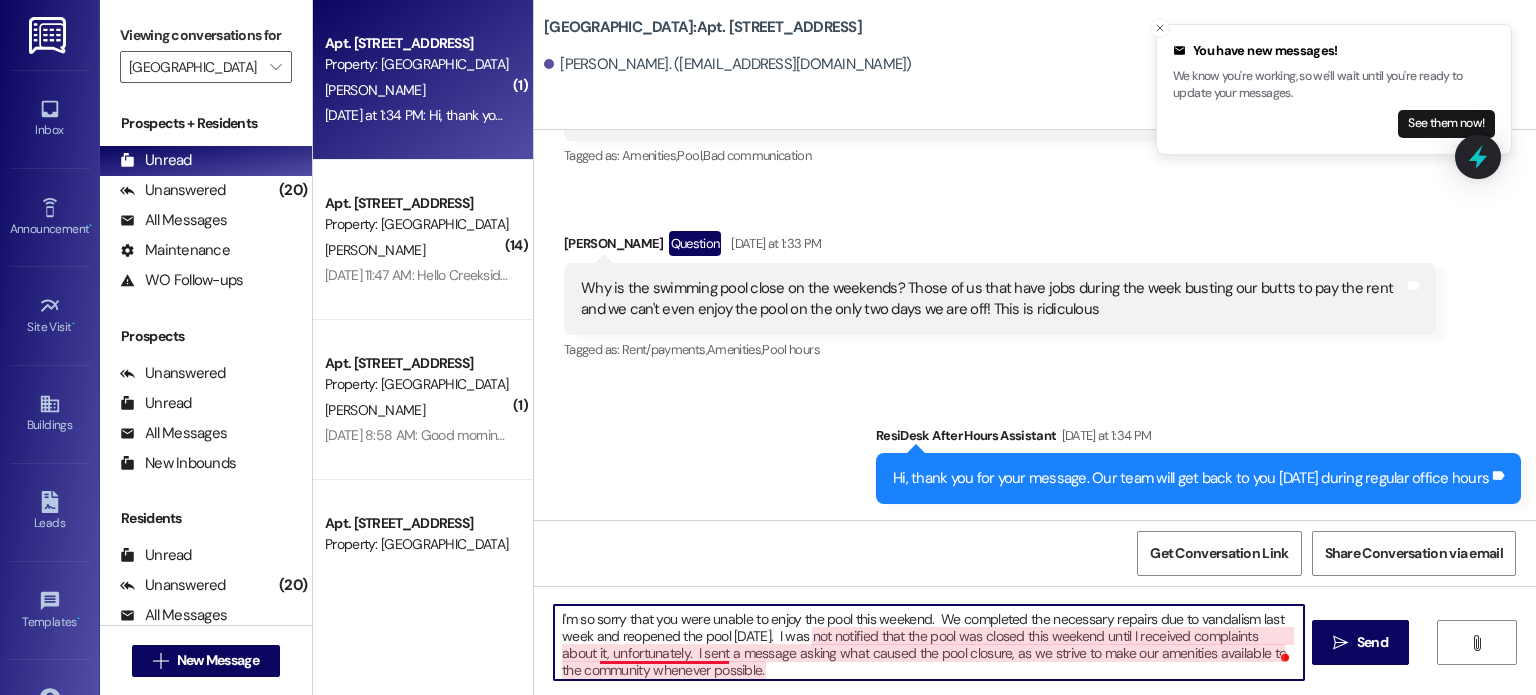 click on "I'm so sorry that you were unable to enjoy the pool this weekend.  We completed the necessary repairs due to vandalism last week and reopened the pool [DATE].  I was not notified that the pool was closed this weekend until I received complaints about it, unfortunately.  I sent a message asking what caused the pool closure, as we strive to make our amenities available to the community whenever possible." at bounding box center [928, 642] 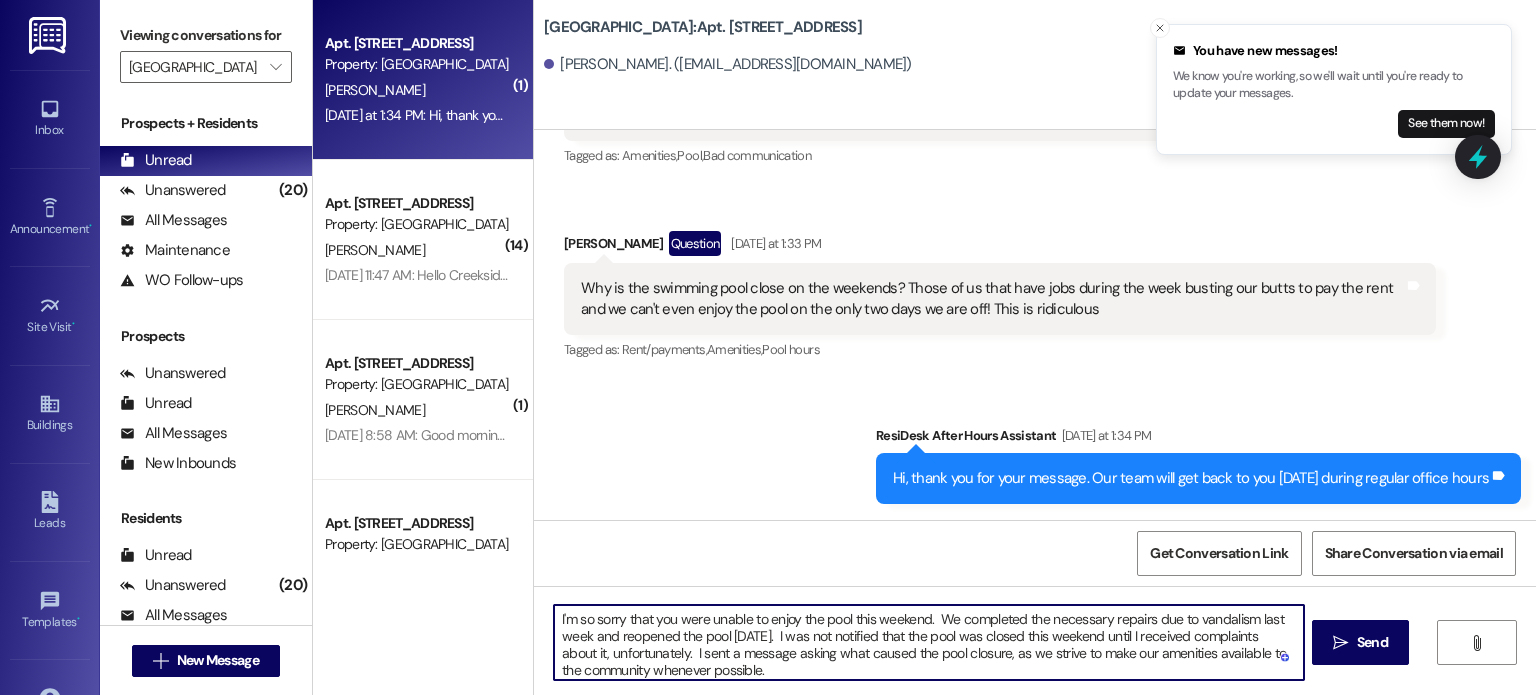click on "I'm so sorry that you were unable to enjoy the pool this weekend.  We completed the necessary repairs due to vandalism last week and reopened the pool [DATE].  I was not notified that the pool was closed this weekend until I received complaints about it, unfortunately.  I sent a message asking what caused the pool closure, as we strive to make our amenities available to the community whenever possible." at bounding box center [928, 642] 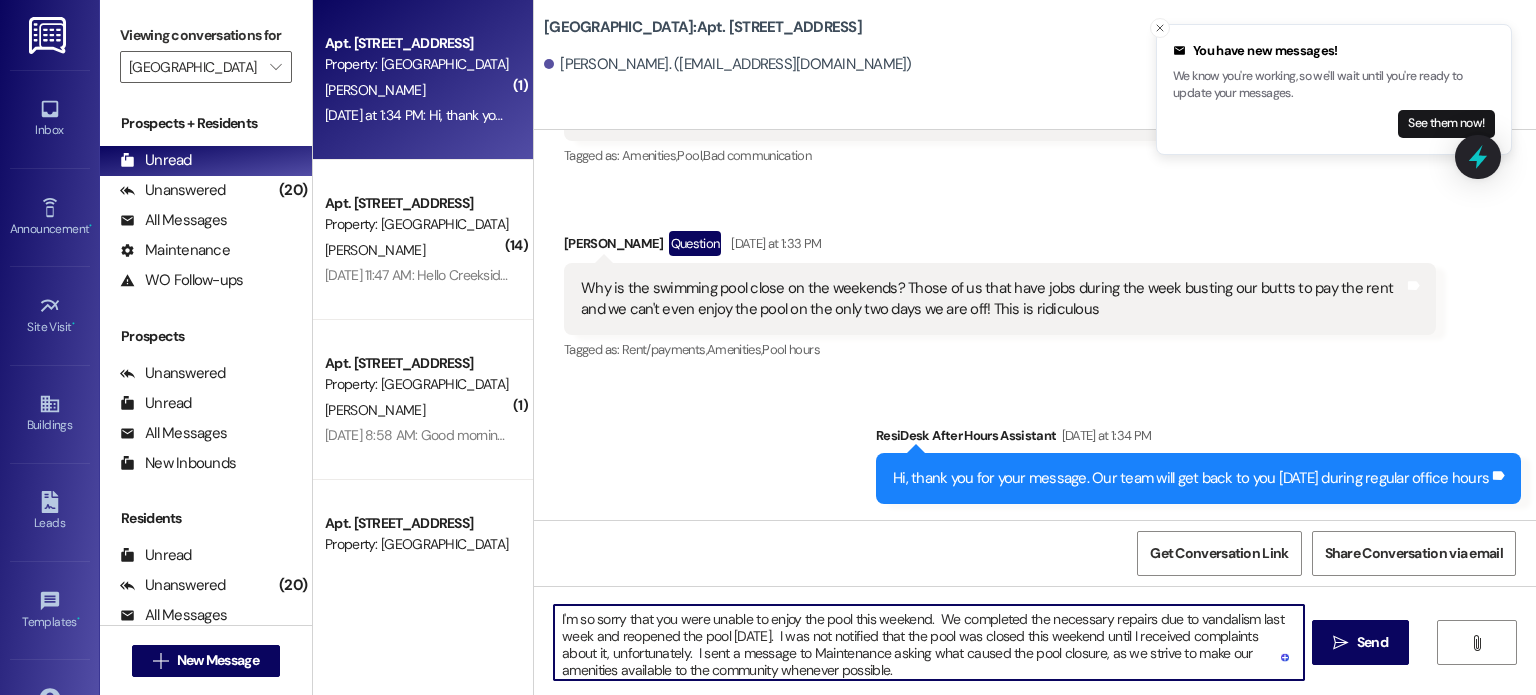 click on "I'm so sorry that you were unable to enjoy the pool this weekend.  We completed the necessary repairs due to vandalism last week and reopened the pool [DATE].  I was not notified that the pool was closed this weekend until I received complaints about it, unfortunately.  I sent a message to Maintenance asking what caused the pool closure, as we strive to make our amenities available to the community whenever possible." at bounding box center [928, 642] 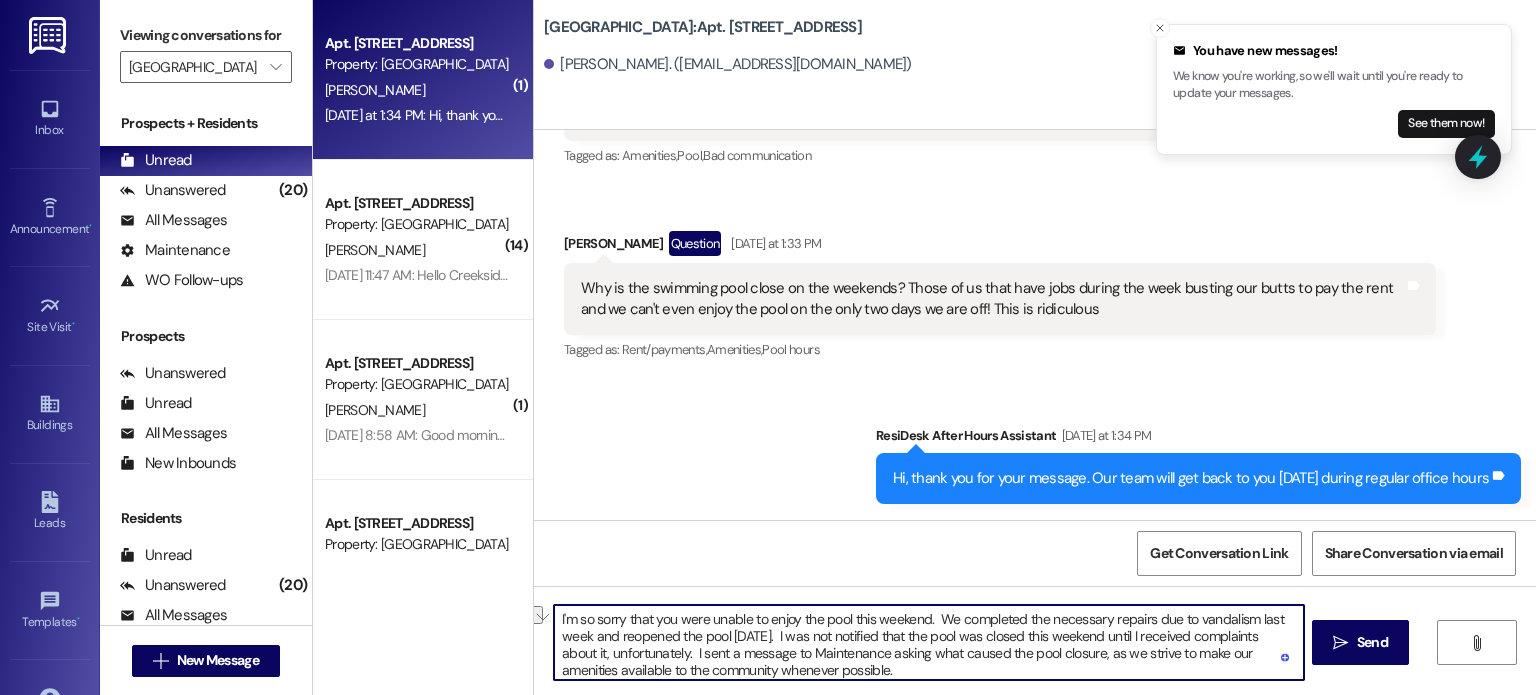 drag, startPoint x: 1149, startPoint y: 620, endPoint x: 1184, endPoint y: 615, distance: 35.35534 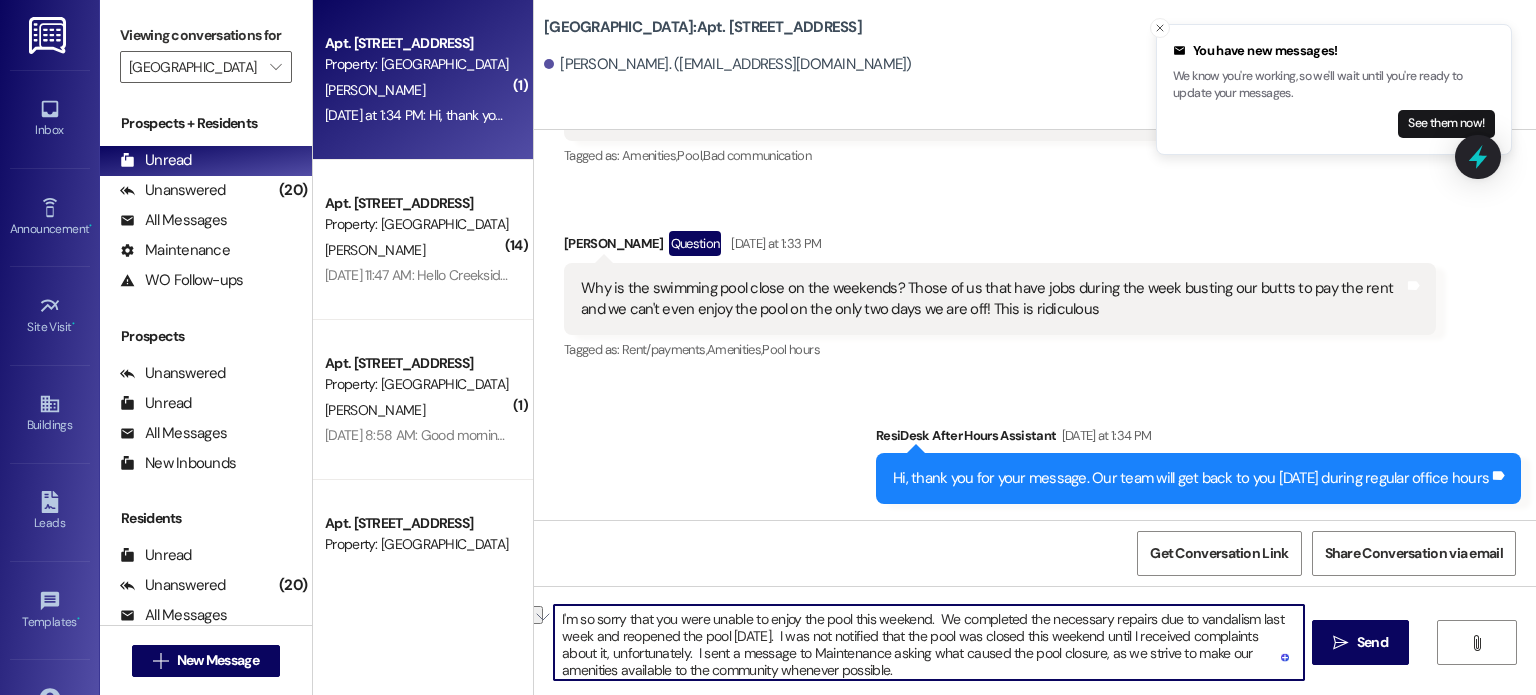 click on "I'm so sorry that you were unable to enjoy the pool this weekend.  We completed the necessary repairs due to vandalism last week and reopened the pool [DATE].  I was not notified that the pool was closed this weekend until I received complaints about it, unfortunately.  I sent a message to Maintenance asking what caused the pool closure, as we strive to make our amenities available to the community whenever possible." at bounding box center (928, 642) 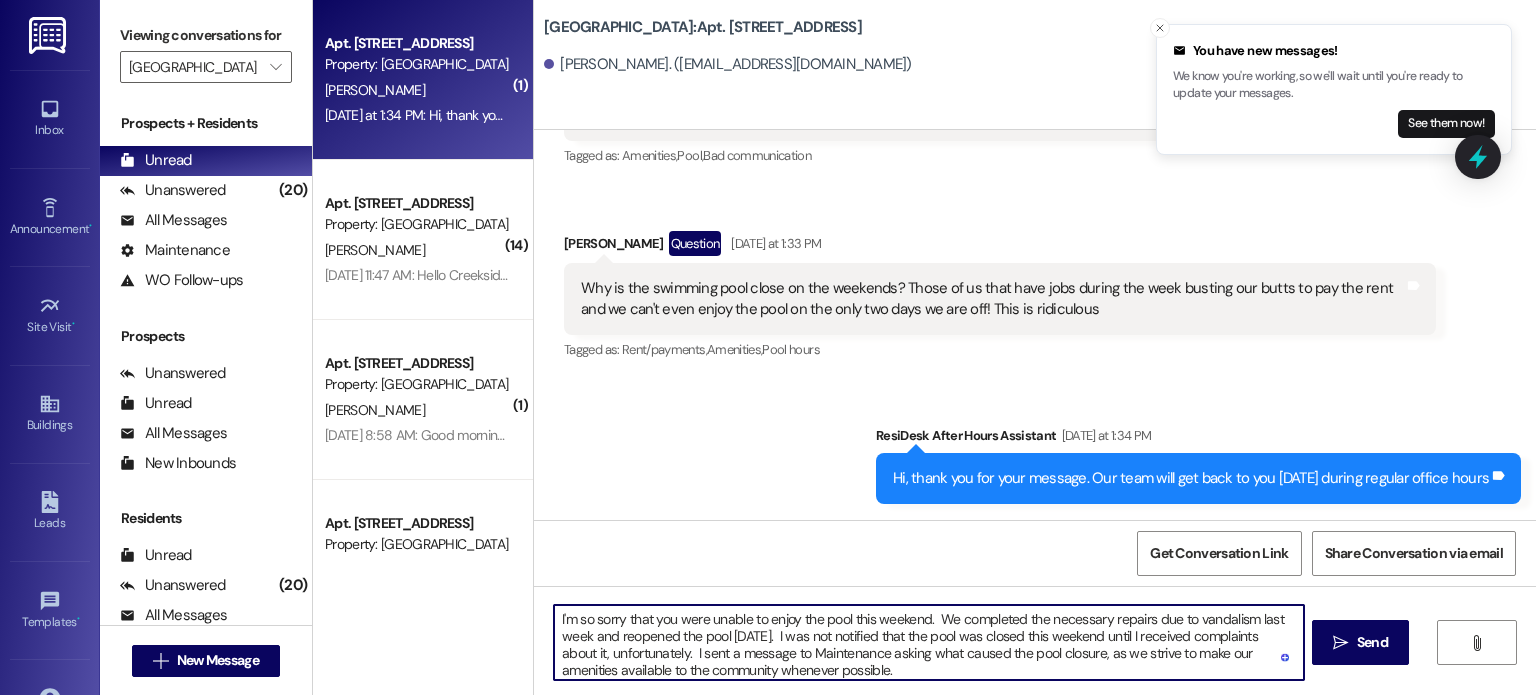 click on "I'm so sorry that you were unable to enjoy the pool this weekend.  We completed the necessary repairs due to vandalism last week and reopened the pool [DATE].  I was not notified that the pool was closed this weekend until I received complaints about it, unfortunately.  I sent a message to Maintenance asking what caused the pool closure, as we strive to make our amenities available to the community whenever possible." at bounding box center [928, 642] 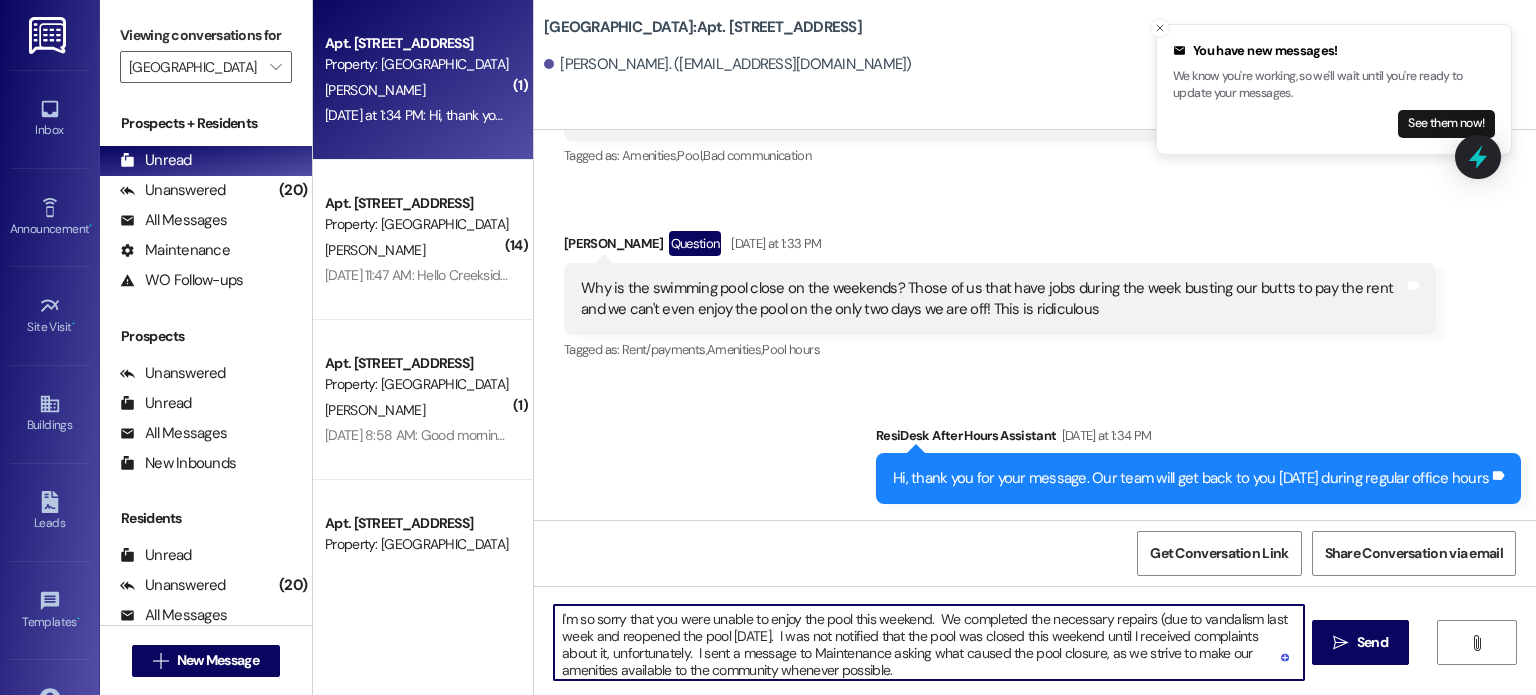 click on "I'm so sorry that you were unable to enjoy the pool this weekend.  We completed the necessary repairs (due to vandalism last week and reopened the pool [DATE].  I was not notified that the pool was closed this weekend until I received complaints about it, unfortunately.  I sent a message to Maintenance asking what caused the pool closure, as we strive to make our amenities available to the community whenever possible." at bounding box center [928, 642] 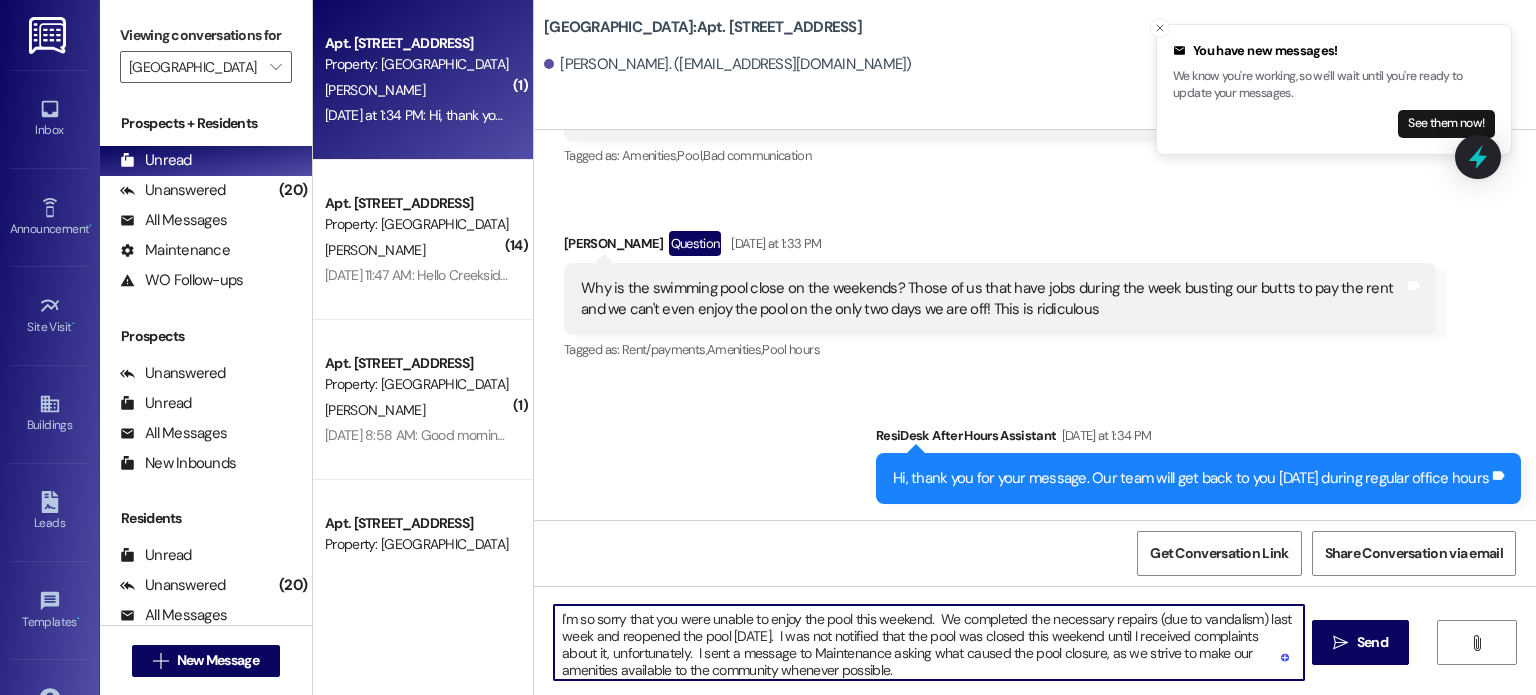 click on "I'm so sorry that you were unable to enjoy the pool this weekend.  We completed the necessary repairs (due to vandalism) last week and reopened the pool [DATE].  I was not notified that the pool was closed this weekend until I received complaints about it, unfortunately.  I sent a message to Maintenance asking what caused the pool closure, as we strive to make our amenities available to the community whenever possible." at bounding box center (928, 642) 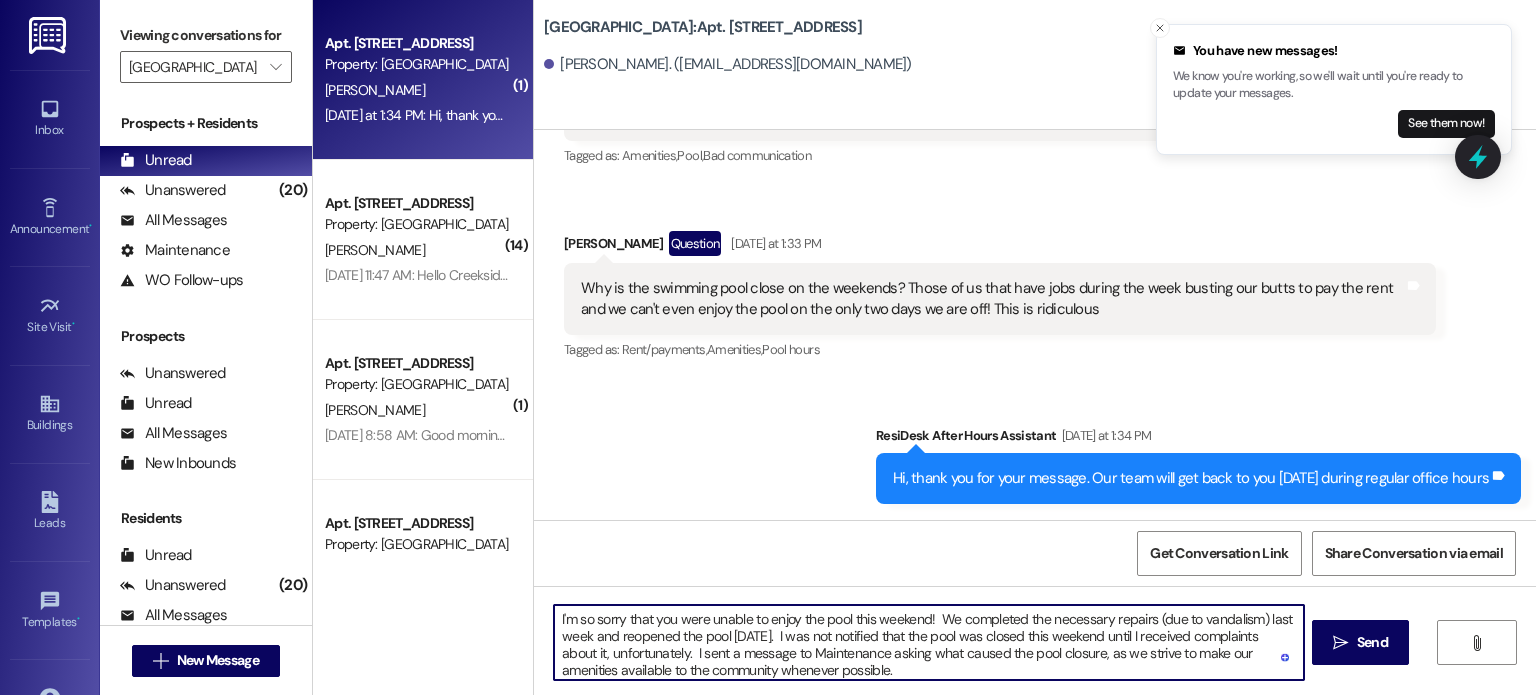 click on "I'm so sorry that you were unable to enjoy the pool this weekend!  We completed the necessary repairs (due to vandalism) last week and reopened the pool [DATE].  I was not notified that the pool was closed this weekend until I received complaints about it, unfortunately.  I sent a message to Maintenance asking what caused the pool closure, as we strive to make our amenities available to the community whenever possible." at bounding box center [928, 642] 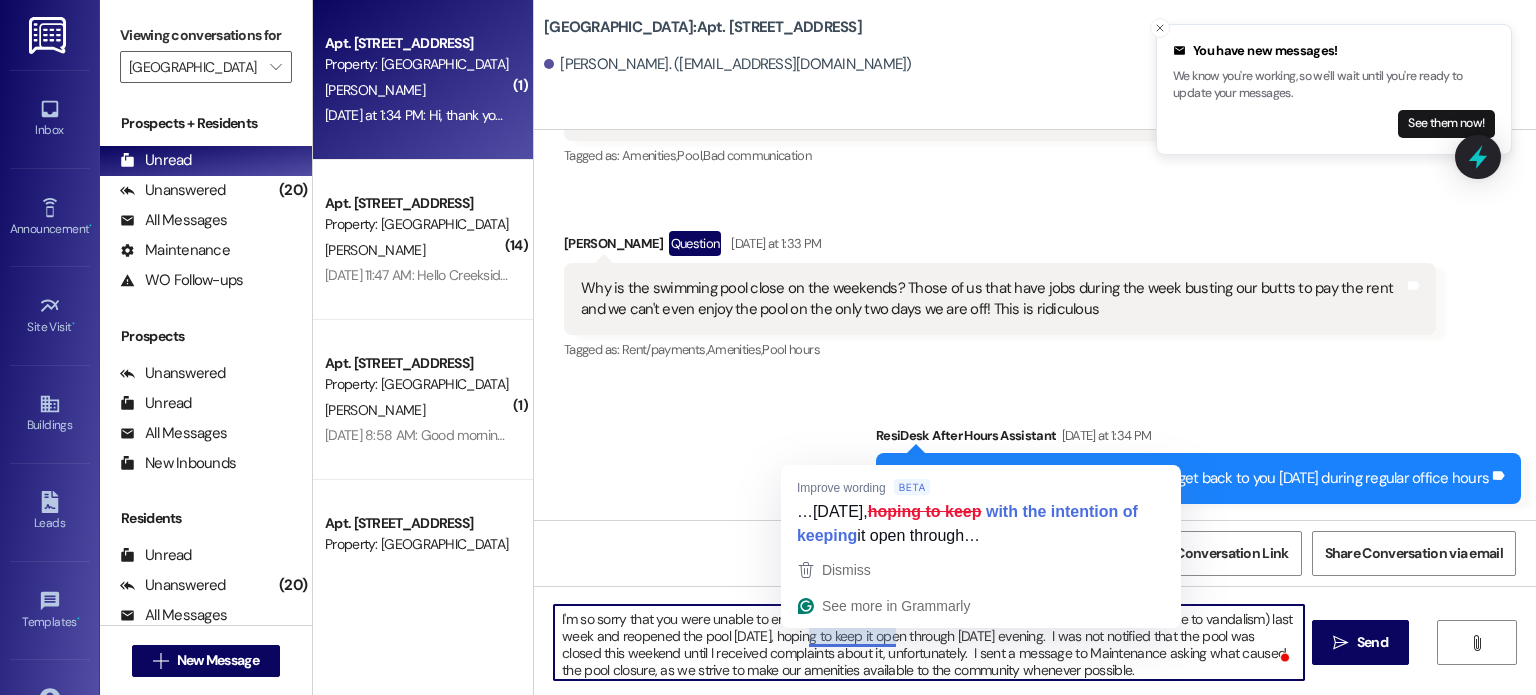 click on "I'm so sorry that you were unable to enjoy the pool this weekend!  We completed the necessary repairs (due to vandalism) last week and reopened the pool [DATE], hoping to keep it open through [DATE] evening.  I was not notified that the pool was closed this weekend until I received complaints about it, unfortunately.  I sent a message to Maintenance asking what caused the pool closure, as we strive to make our amenities available to the community whenever possible." at bounding box center (928, 642) 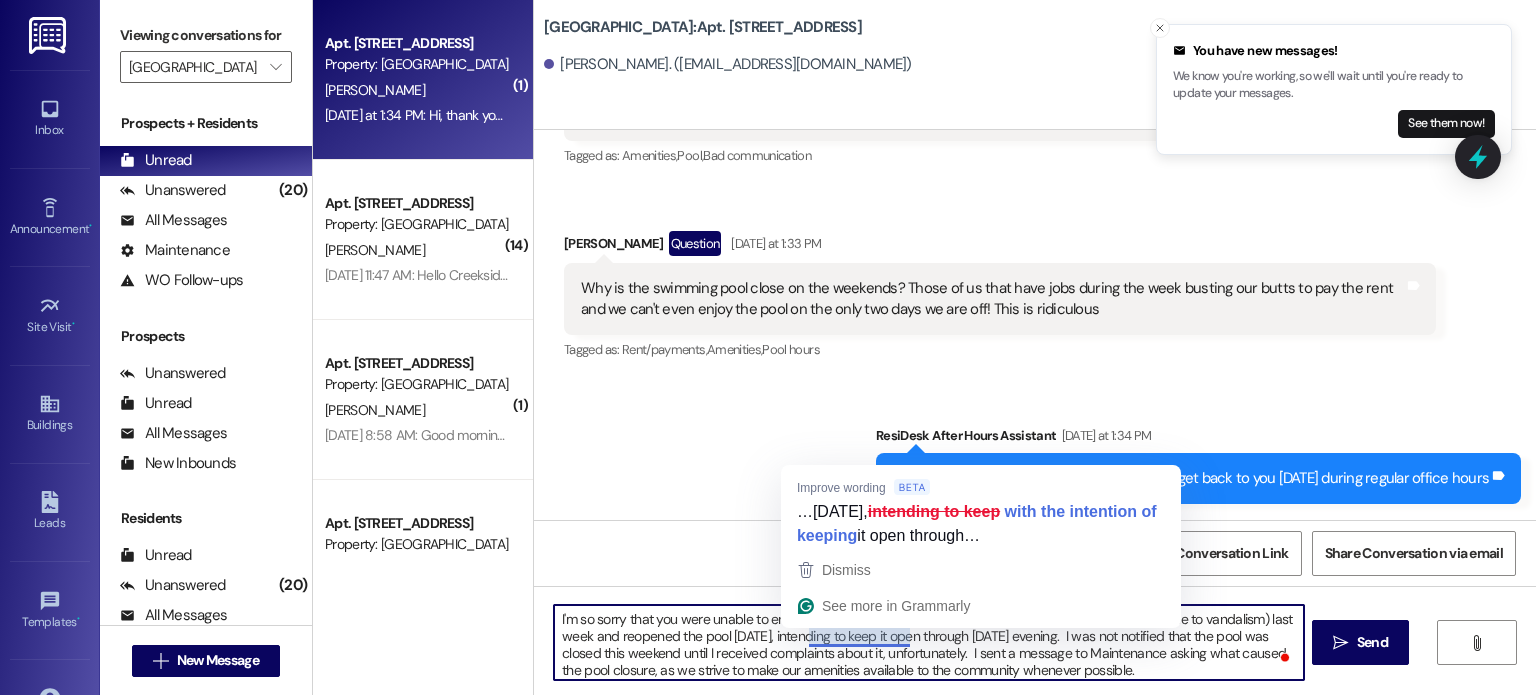 click on "I'm so sorry that you were unable to enjoy the pool this weekend!  We completed the necessary repairs (due to vandalism) last week and reopened the pool [DATE], intending to keep it open through [DATE] evening.  I was not notified that the pool was closed this weekend until I received complaints about it, unfortunately.  I sent a message to Maintenance asking what caused the pool closure, as we strive to make our amenities available to the community whenever possible." at bounding box center [928, 642] 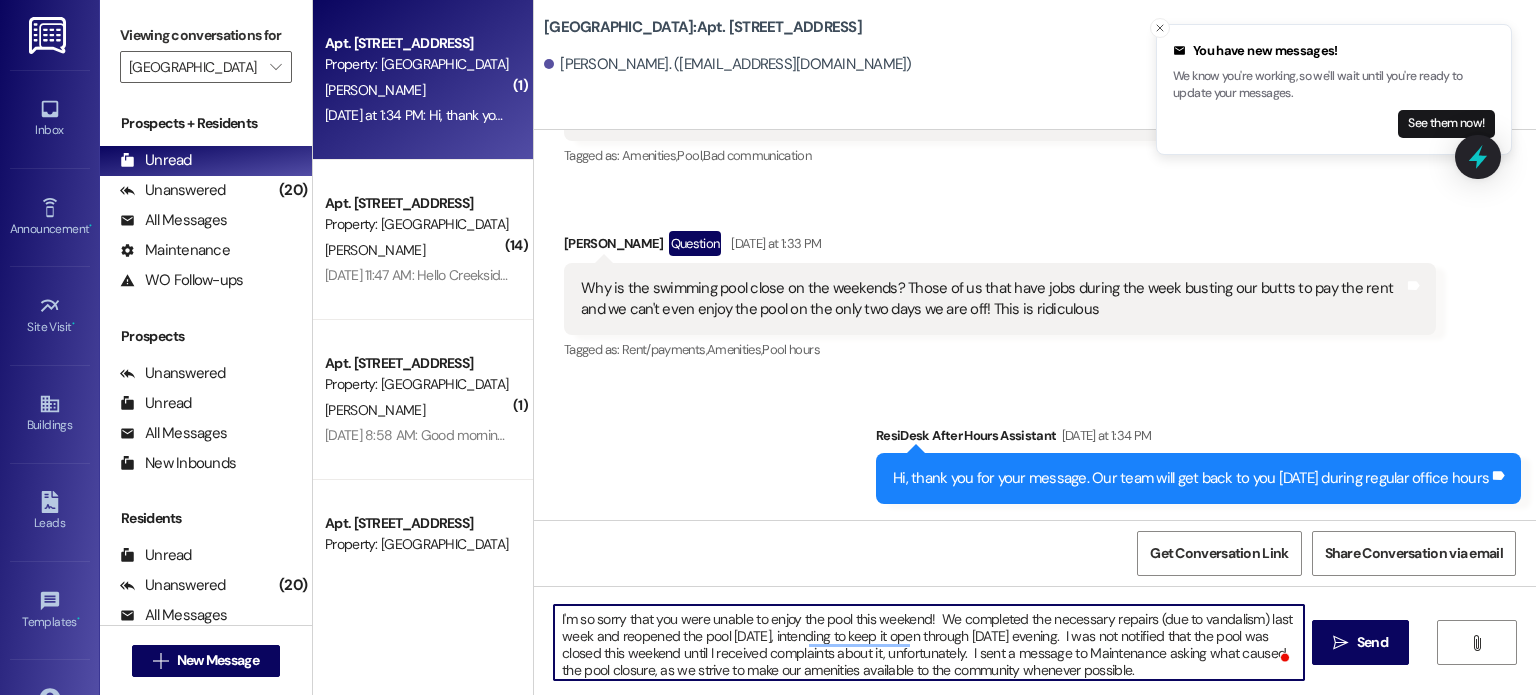 click on "I'm so sorry that you were unable to enjoy the pool this weekend!  We completed the necessary repairs (due to vandalism) last week and reopened the pool [DATE], intending to keep it open through [DATE] evening.  I was not notified that the pool was closed this weekend until I received complaints about it, unfortunately.  I sent a message to Maintenance asking what caused the pool closure, as we strive to make our amenities available to the community whenever possible." at bounding box center [928, 642] 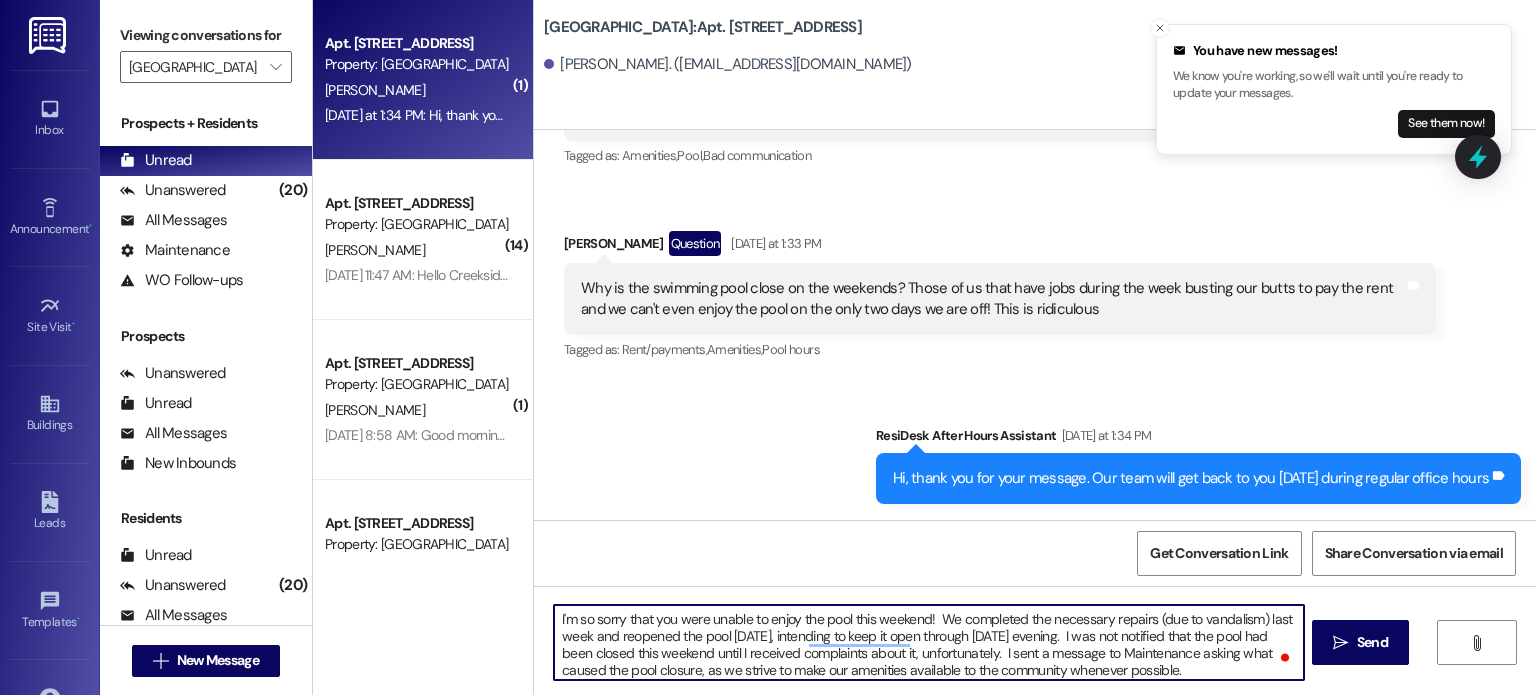 click on "I'm so sorry that you were unable to enjoy the pool this weekend!  We completed the necessary repairs (due to vandalism) last week and reopened the pool [DATE], intending to keep it open through [DATE] evening.  I was not notified that the pool had been closed this weekend until I received complaints about it, unfortunately.  I sent a message to Maintenance asking what caused the pool closure, as we strive to make our amenities available to the community whenever possible." at bounding box center (928, 642) 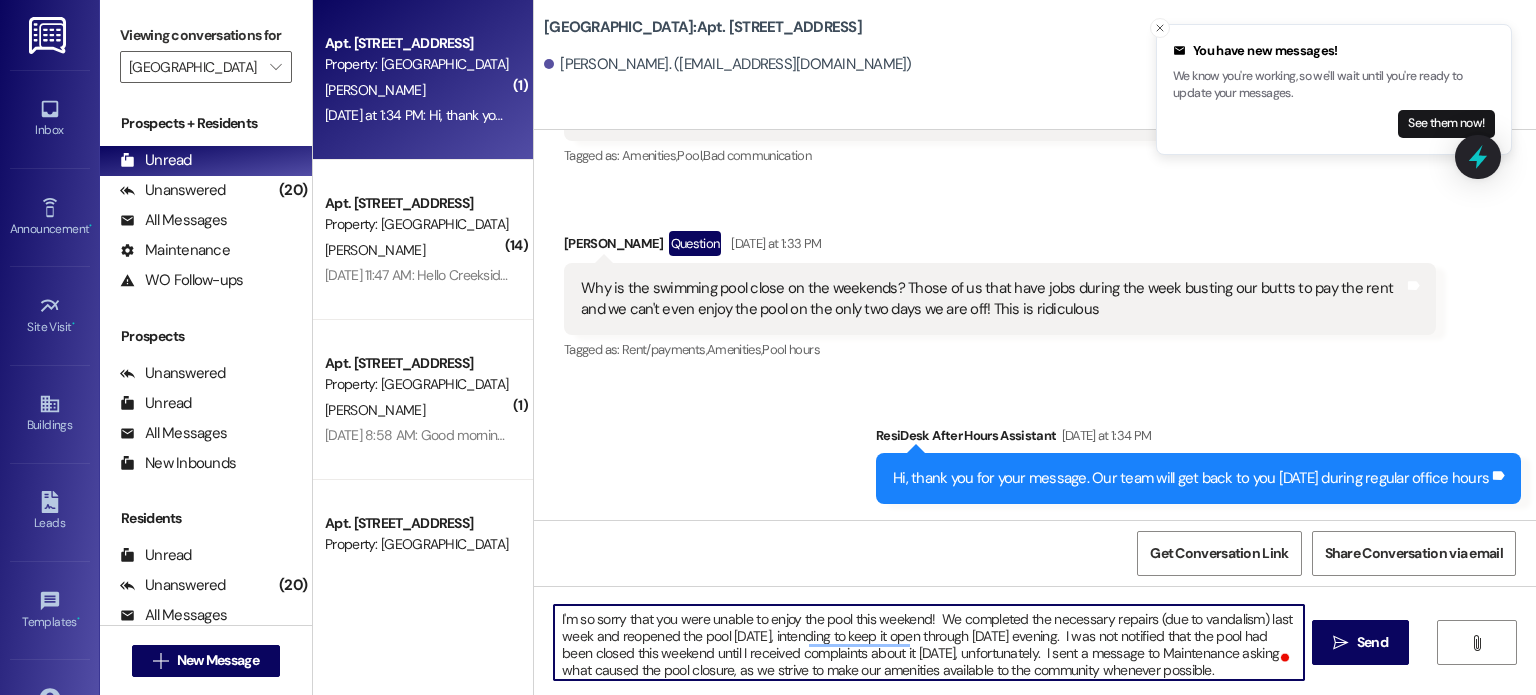 click on "I'm so sorry that you were unable to enjoy the pool this weekend!  We completed the necessary repairs (due to vandalism) last week and reopened the pool [DATE], intending to keep it open through [DATE] evening.  I was not notified that the pool had been closed this weekend until I received complaints about it [DATE], unfortunately.  I sent a message to Maintenance asking what caused the pool closure, as we strive to make our amenities available to the community whenever possible." at bounding box center (928, 642) 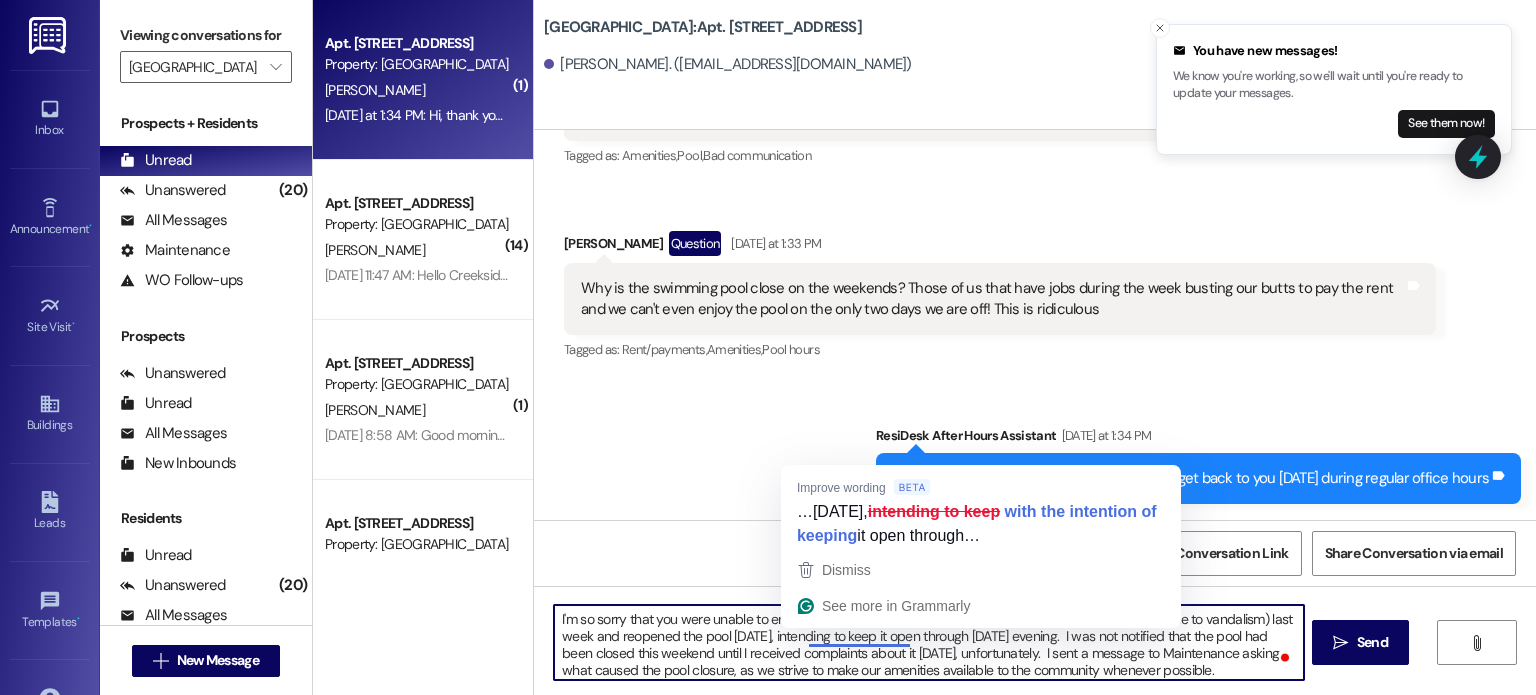 click on "I'm so sorry that you were unable to enjoy the pool this weekend!  We completed the necessary repairs (due to vandalism) last week and reopened the pool [DATE], intending to keep it open through [DATE] evening.  I was not notified that the pool had been closed this weekend until I received complaints about it [DATE], unfortunately.  I sent a message to Maintenance asking what caused the pool closure, as we strive to make our amenities available to the community whenever possible." at bounding box center [928, 642] 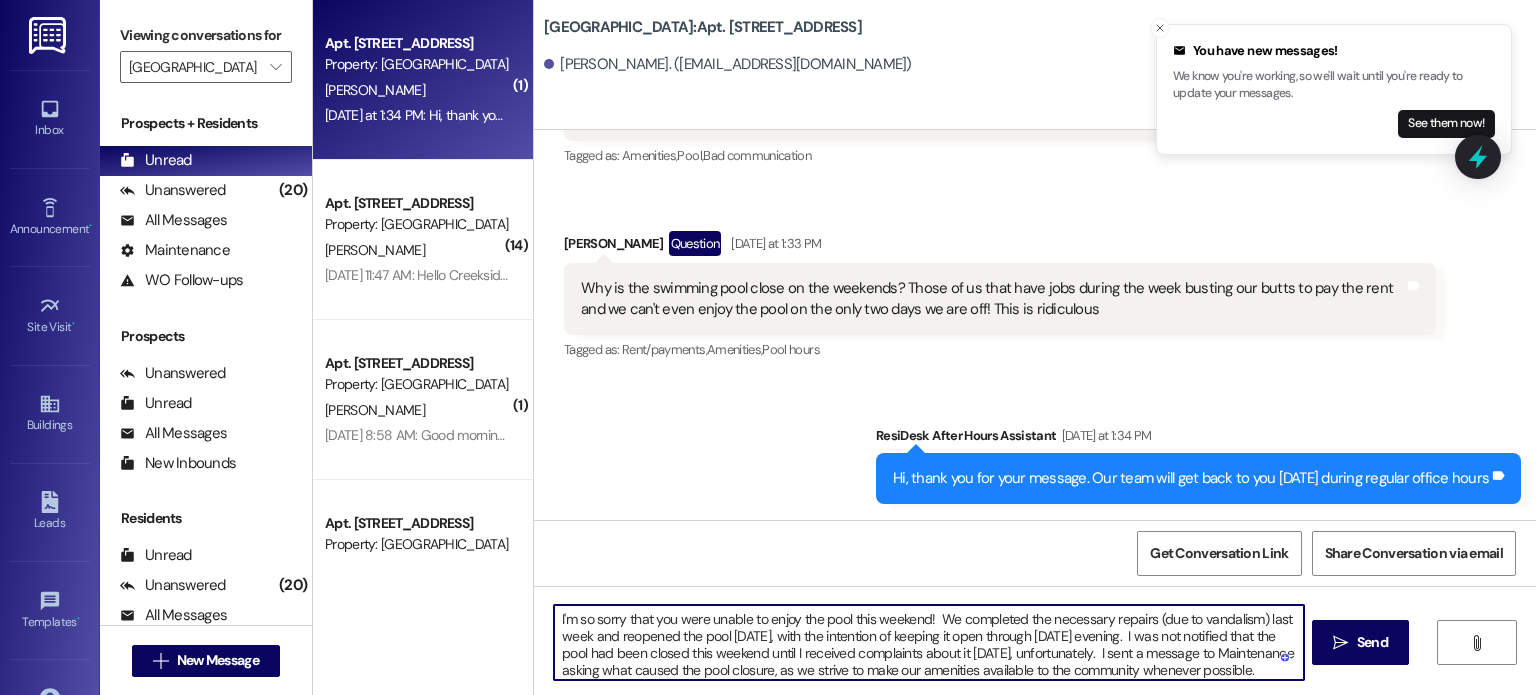 scroll, scrollTop: 18, scrollLeft: 0, axis: vertical 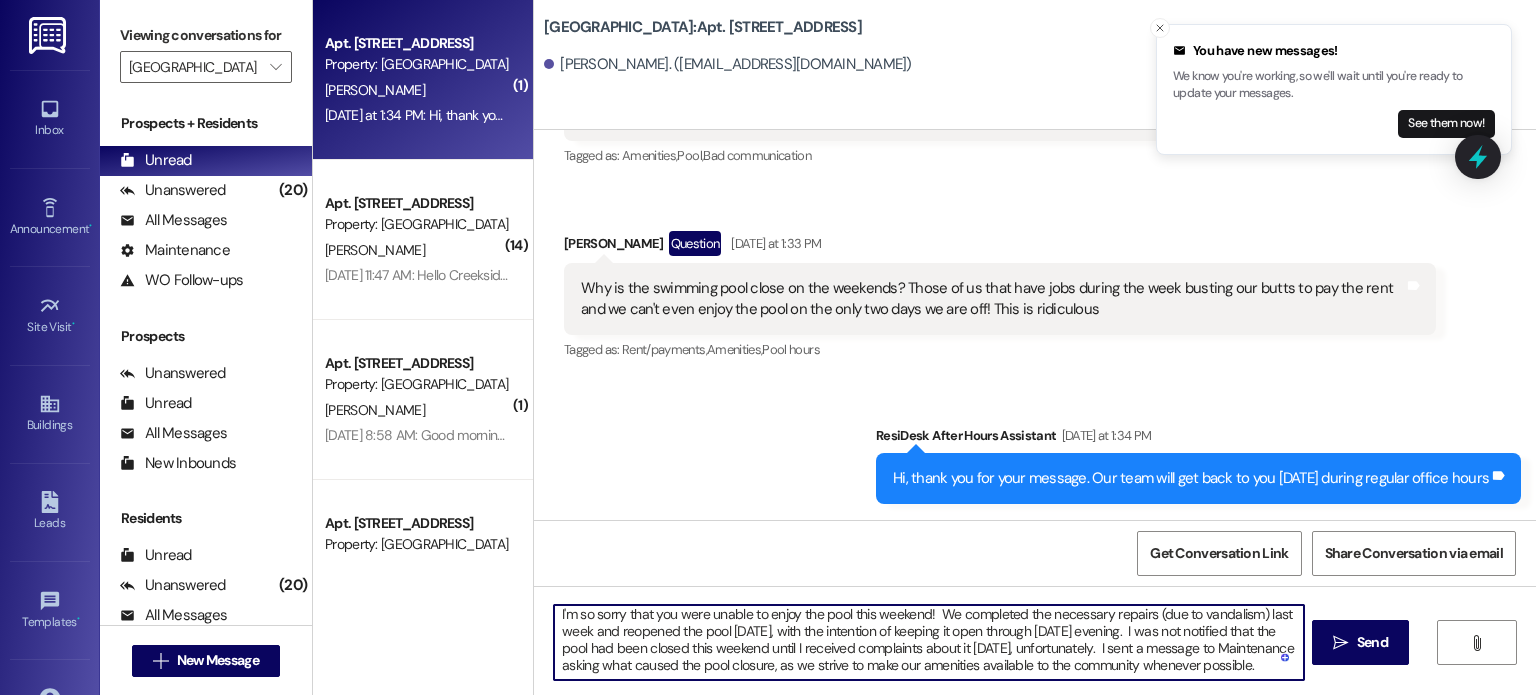 click on "I'm so sorry that you were unable to enjoy the pool this weekend!  We completed the necessary repairs (due to vandalism) last week and reopened the pool [DATE], with the intention of keeping it open through [DATE] evening.  I was not notified that the pool had been closed this weekend until I received complaints about it [DATE], unfortunately.  I sent a message to Maintenance asking what caused the pool closure, as we strive to make our amenities available to the community whenever possible." at bounding box center [928, 642] 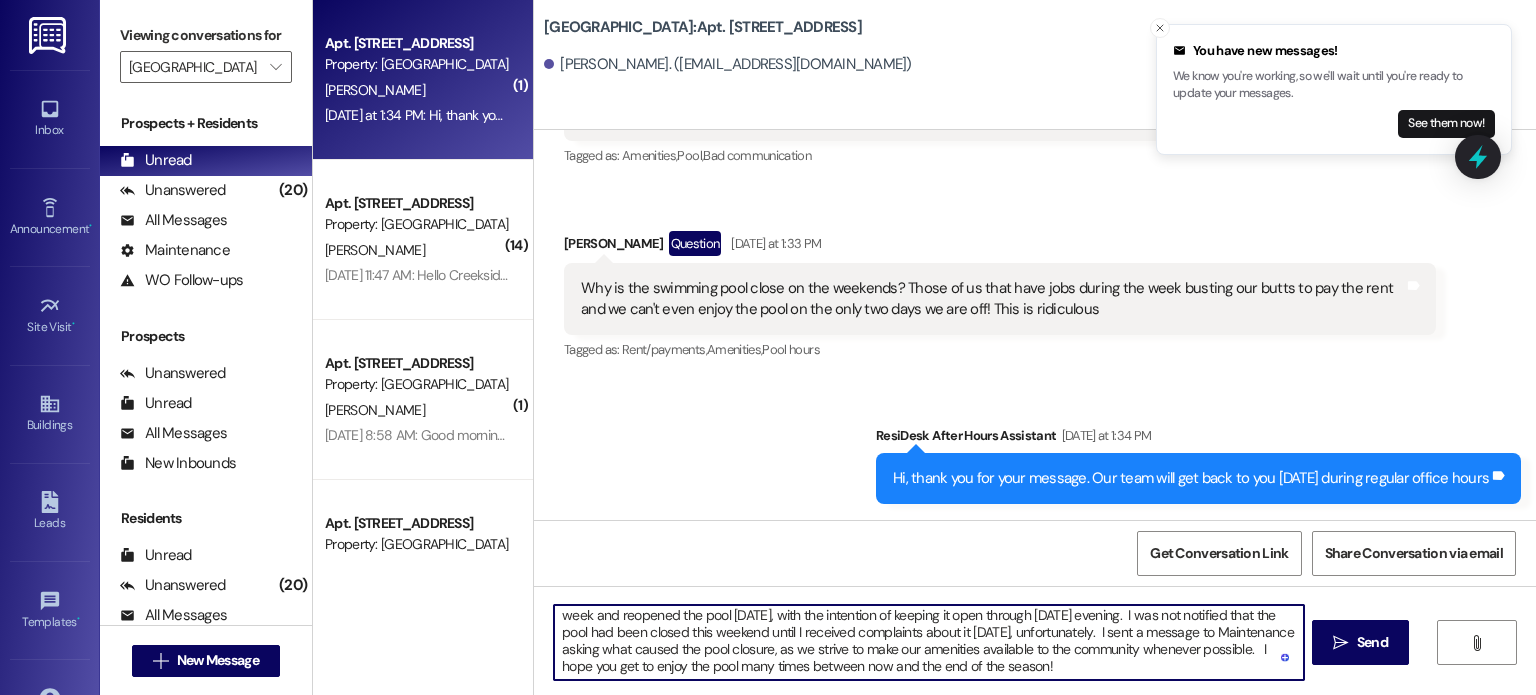 click on "I'm so sorry that you were unable to enjoy the pool this weekend!  We completed the necessary repairs (due to vandalism) last week and reopened the pool [DATE], with the intention of keeping it open through [DATE] evening.  I was not notified that the pool had been closed this weekend until I received complaints about it [DATE], unfortunately.  I sent a message to Maintenance asking what caused the pool closure, as we strive to make our amenities available to the community whenever possible.   I hope you get to enjoy the pool many times between now and the end of the season!" at bounding box center (928, 642) 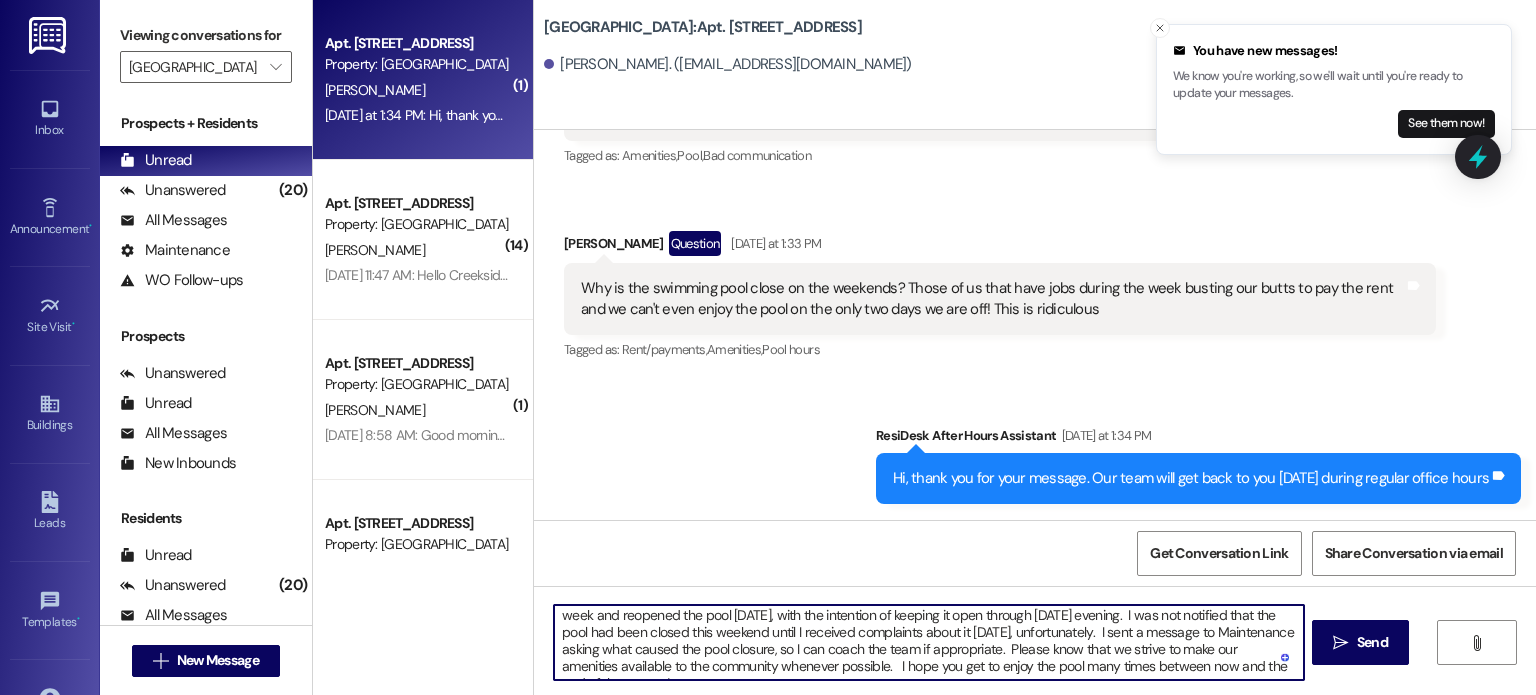scroll, scrollTop: 35, scrollLeft: 0, axis: vertical 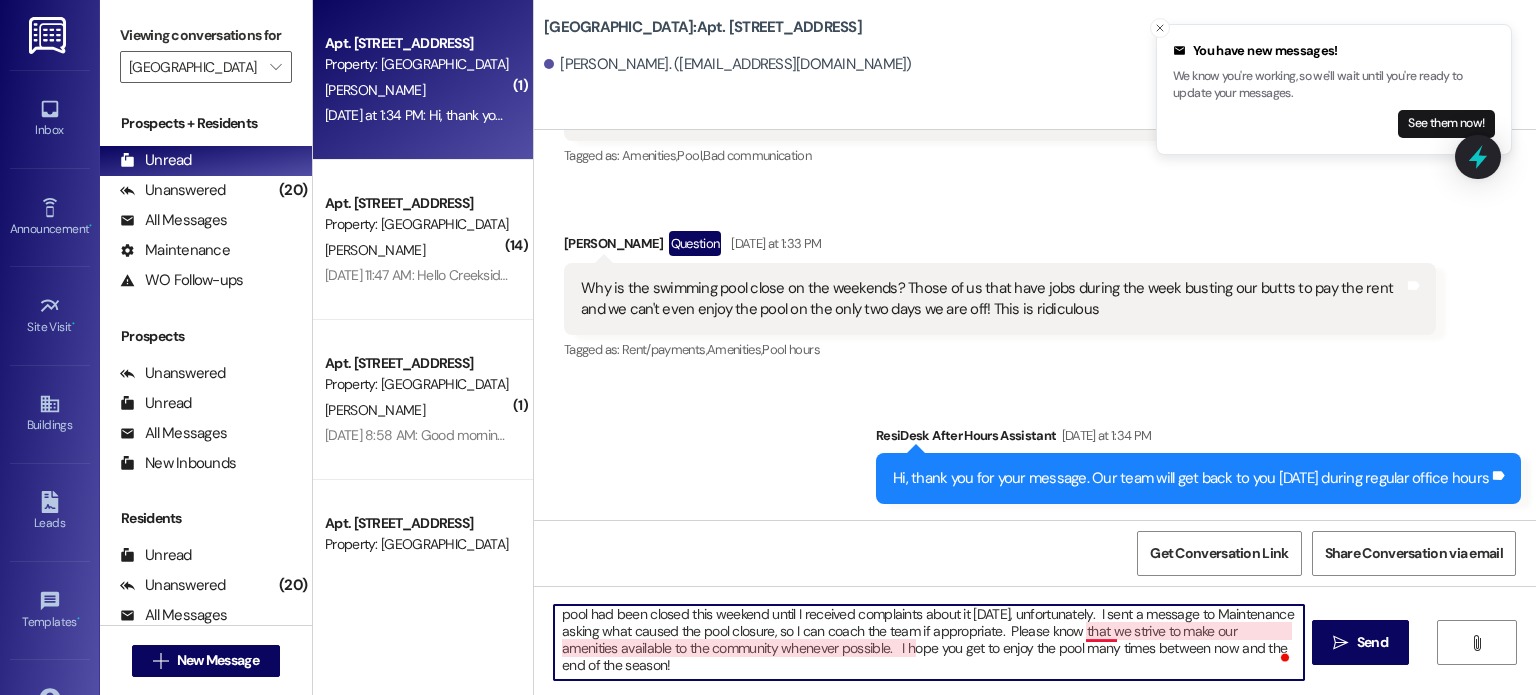 click on "I'm so sorry that you were unable to enjoy the pool this weekend!  We completed the necessary repairs (due to vandalism) last week and reopened the pool [DATE], with the intention of keeping it open through [DATE] evening.  I was not notified that the pool had been closed this weekend until I received complaints about it [DATE], unfortunately.  I sent a message to Maintenance asking what caused the pool closure, so I can coach the team if appropriate.  Please know that we strive to make our amenities available to the community whenever possible.   I hope you get to enjoy the pool many times between now and the end of the season!" at bounding box center (928, 642) 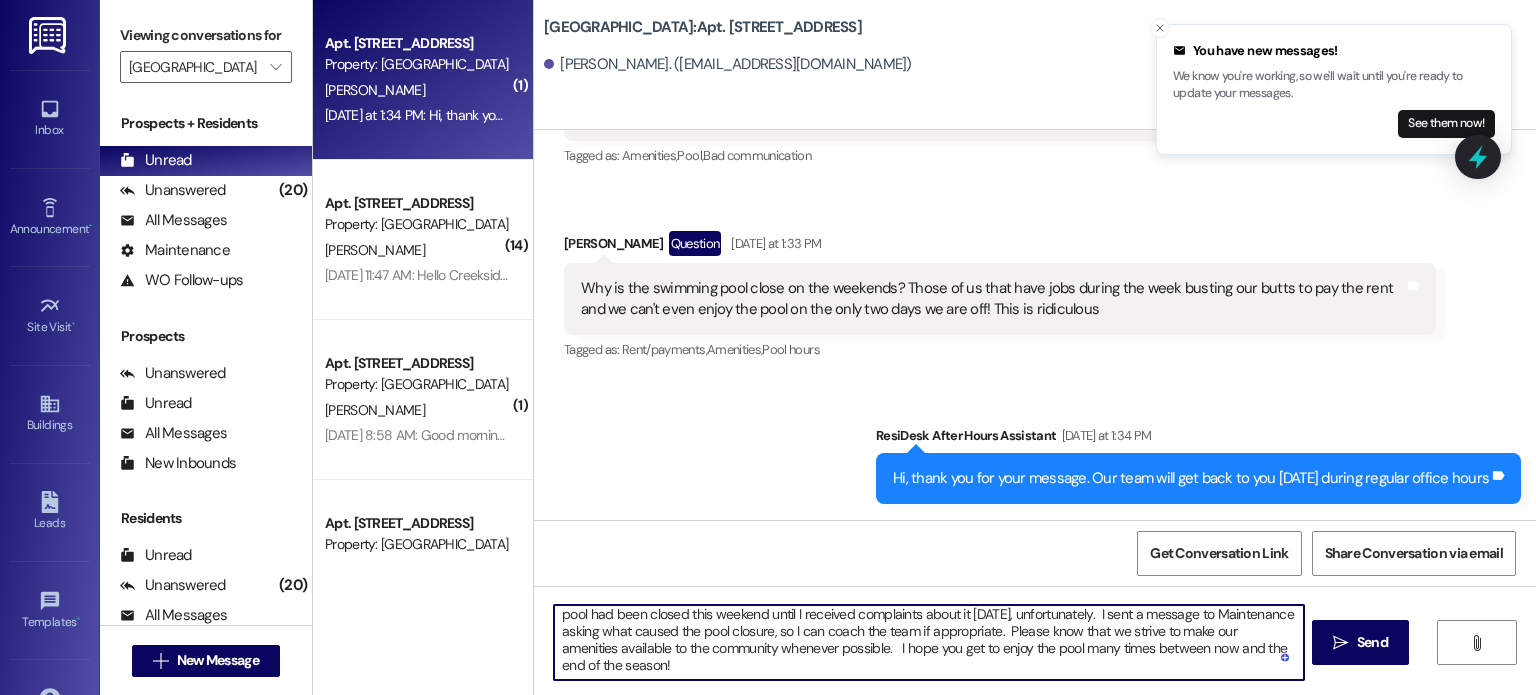 click on "I'm so sorry that you were unable to enjoy the pool this weekend!  We completed the necessary repairs (due to vandalism) last week and reopened the pool [DATE], with the intention of keeping it open through [DATE] evening.  I was not notified that the pool had been closed this weekend until I received complaints about it [DATE], unfortunately.  I sent a message to Maintenance asking what caused the pool closure, so I can coach the team if appropriate.  Please know that we strive to make our amenities available to the community whenever possible.   I hope you get to enjoy the pool many times between now and the end of the season!" at bounding box center [928, 642] 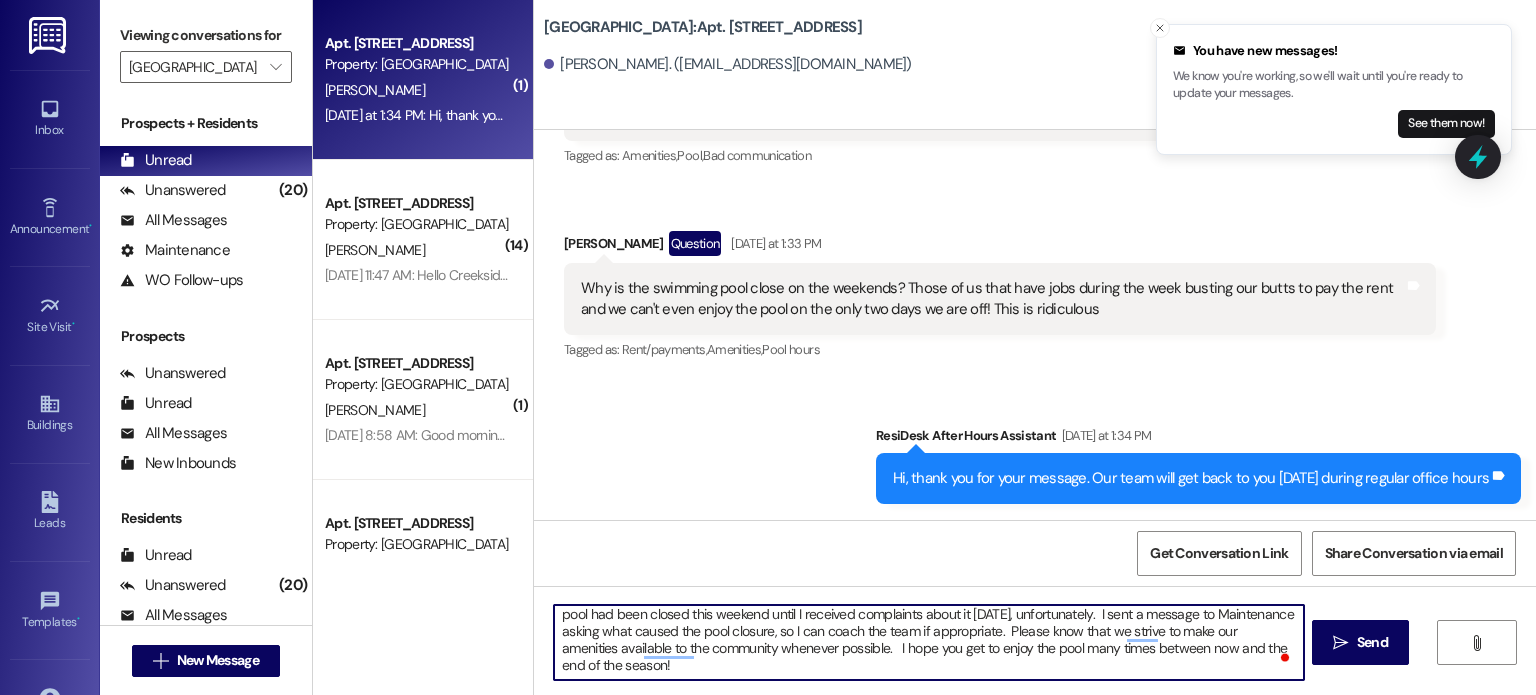 drag, startPoint x: 1076, startPoint y: 629, endPoint x: 1177, endPoint y: 632, distance: 101.04455 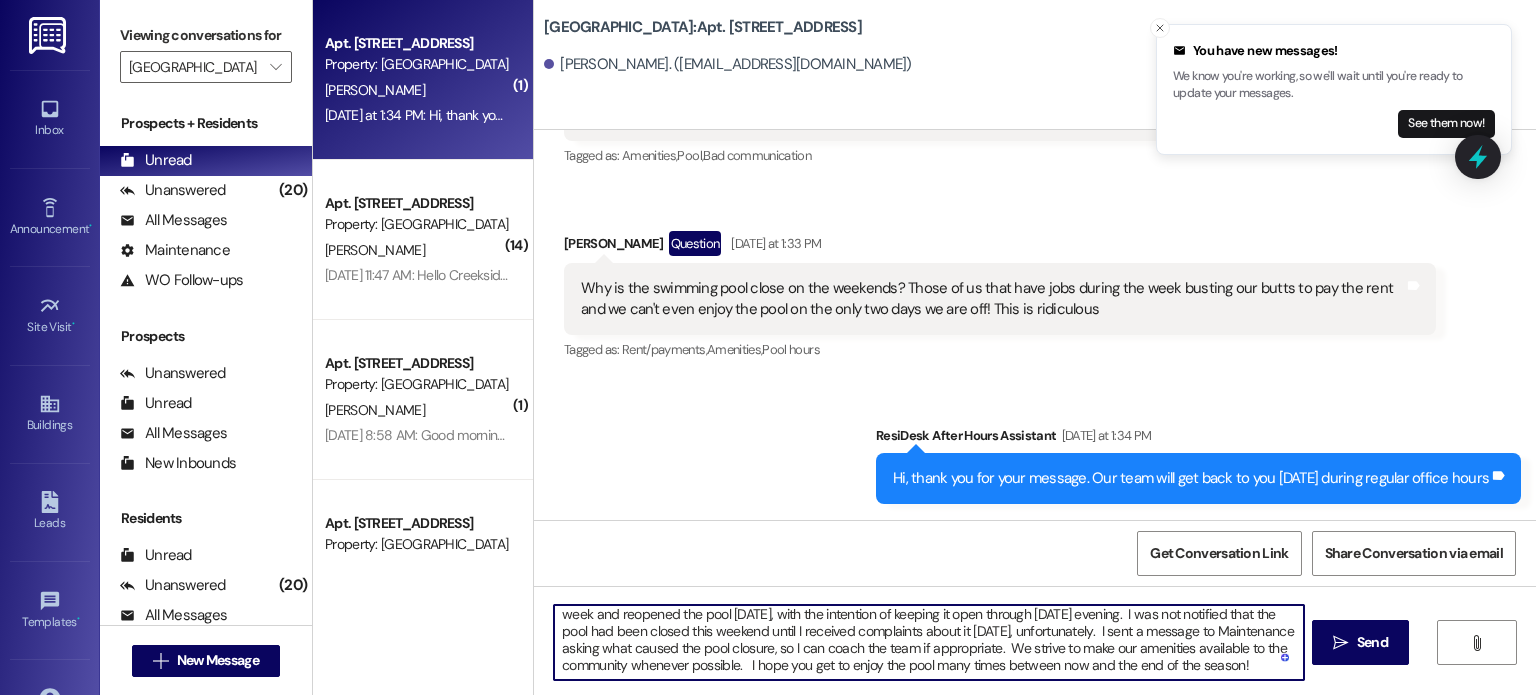 scroll, scrollTop: 0, scrollLeft: 0, axis: both 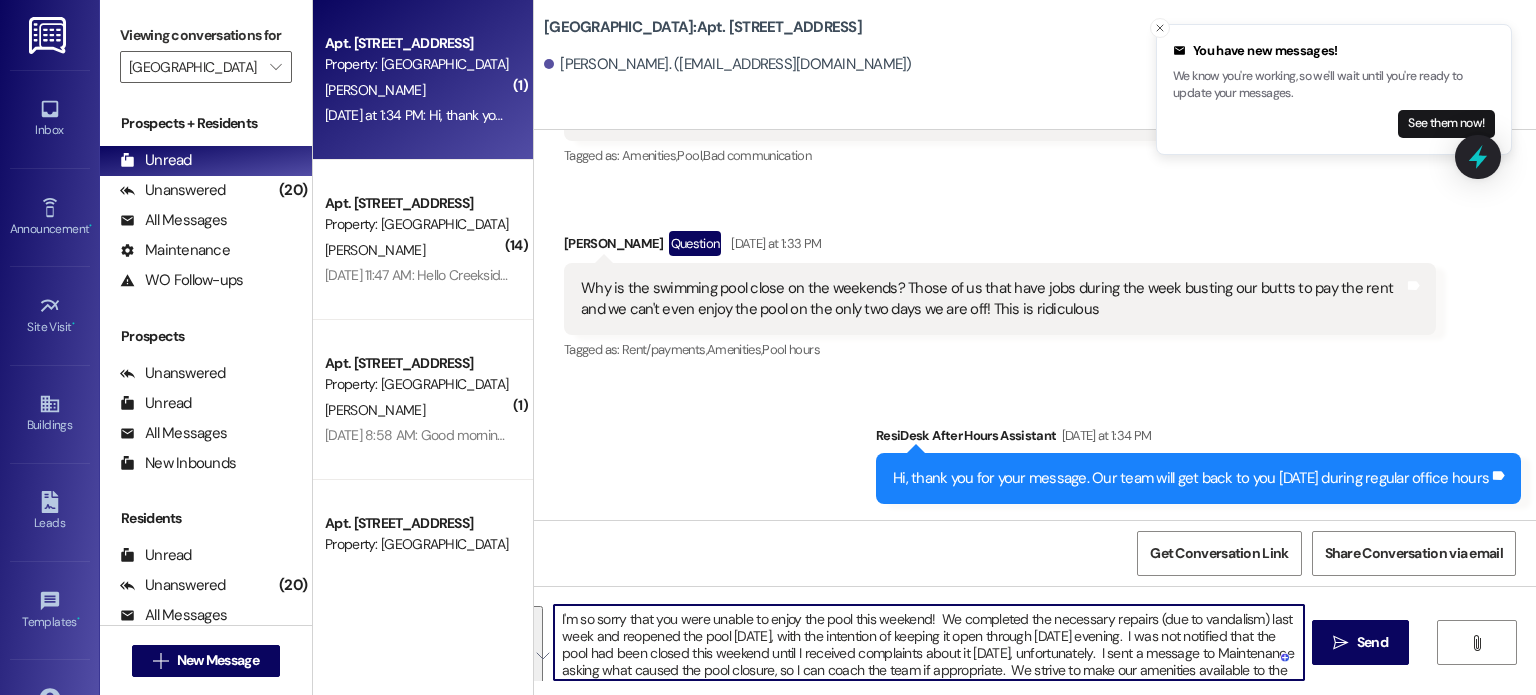 drag, startPoint x: 604, startPoint y: 669, endPoint x: 496, endPoint y: 561, distance: 152.73506 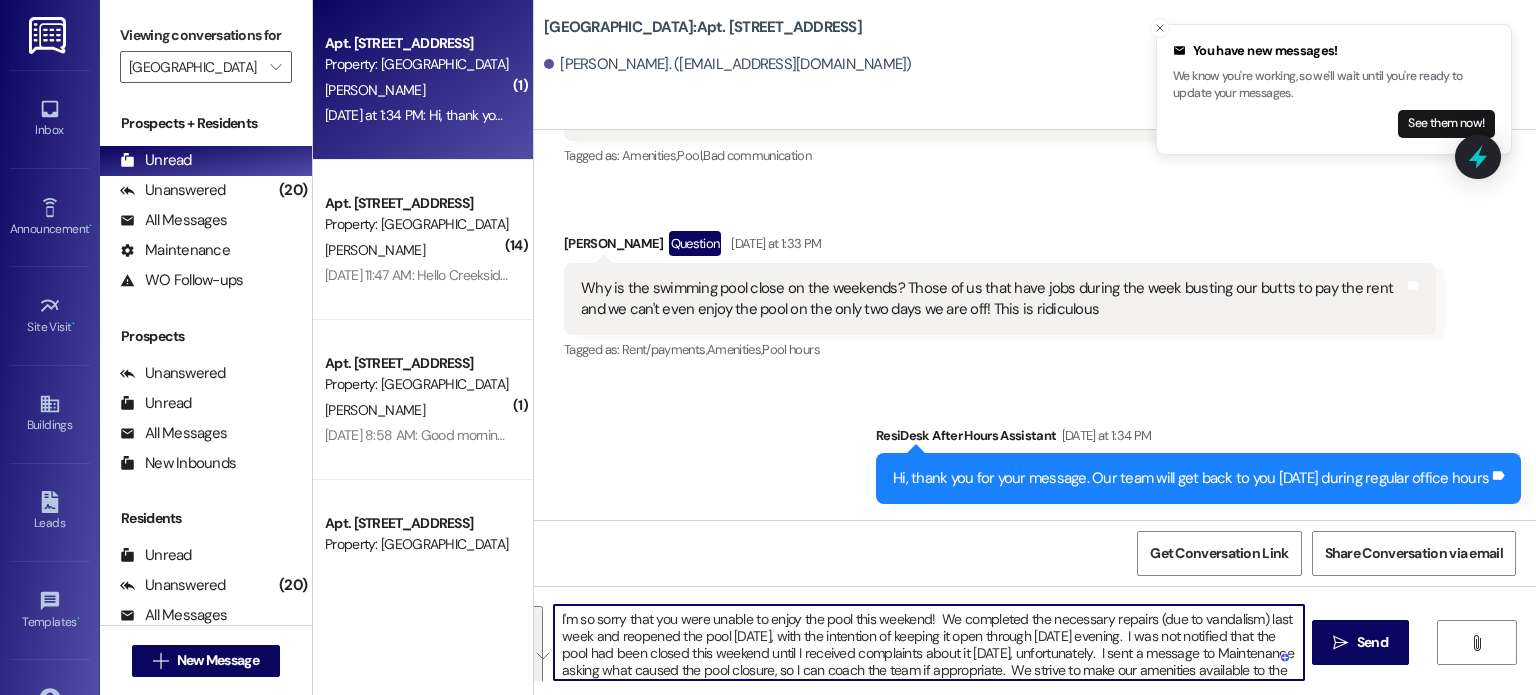type on "I'm so sorry that you were unable to enjoy the pool this weekend!  We completed the necessary repairs (due to vandalism) last week and reopened the pool [DATE], with the intention of keeping it open through [DATE] evening.  I was not notified that the pool had been closed this weekend until I received complaints about it [DATE], unfortunately.  I sent a message to Maintenance asking what caused the pool closure, so I can coach the team if appropriate.  We strive to make our amenities available to the community whenever possible.   I hope you get to enjoy the pool many times between now and the end of the season!" 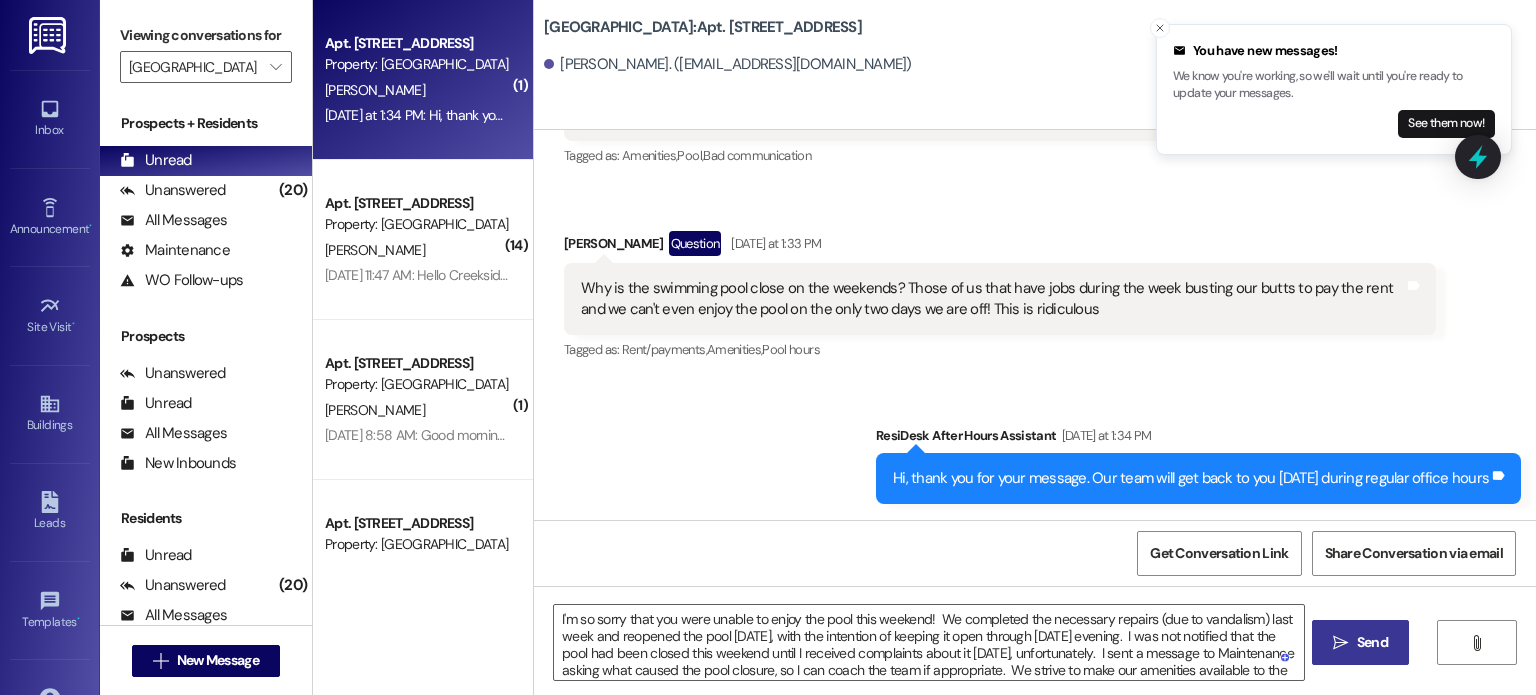click on "Send" at bounding box center [1372, 642] 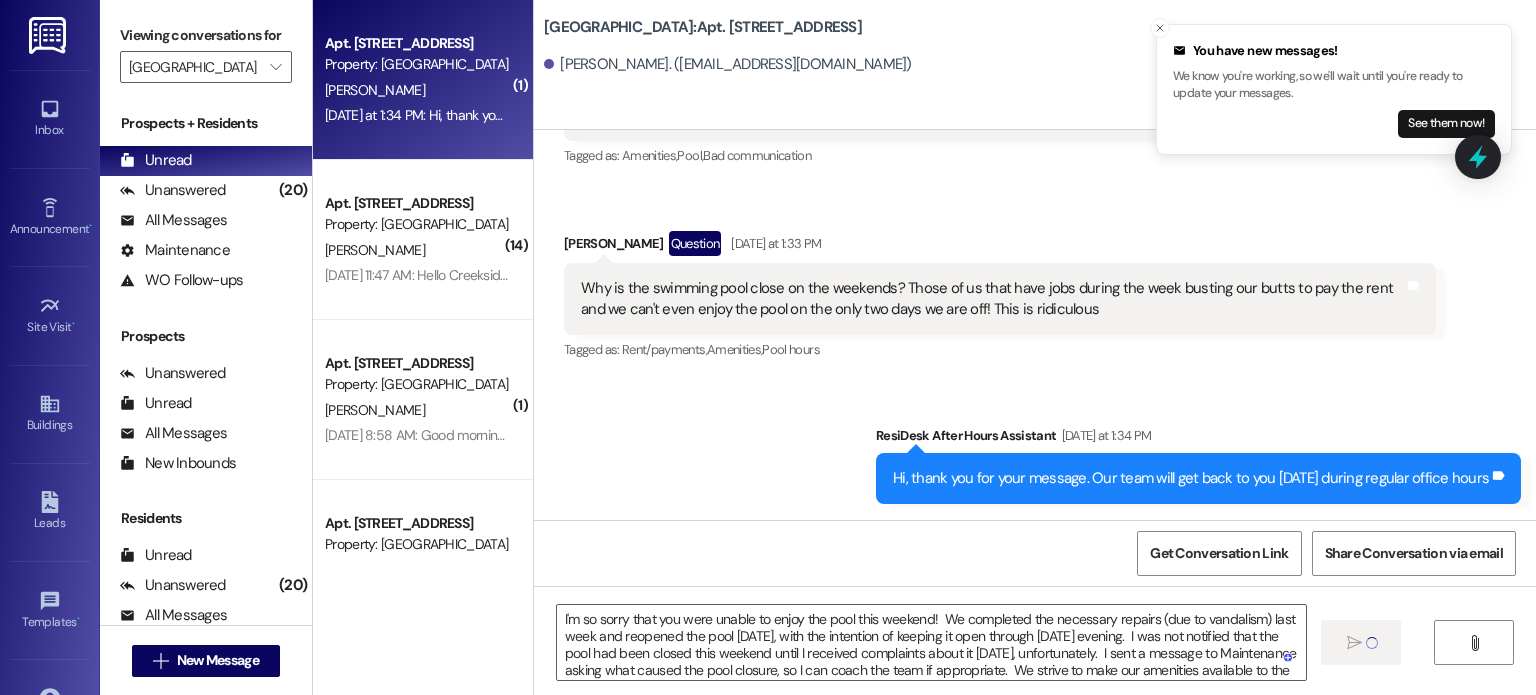 type 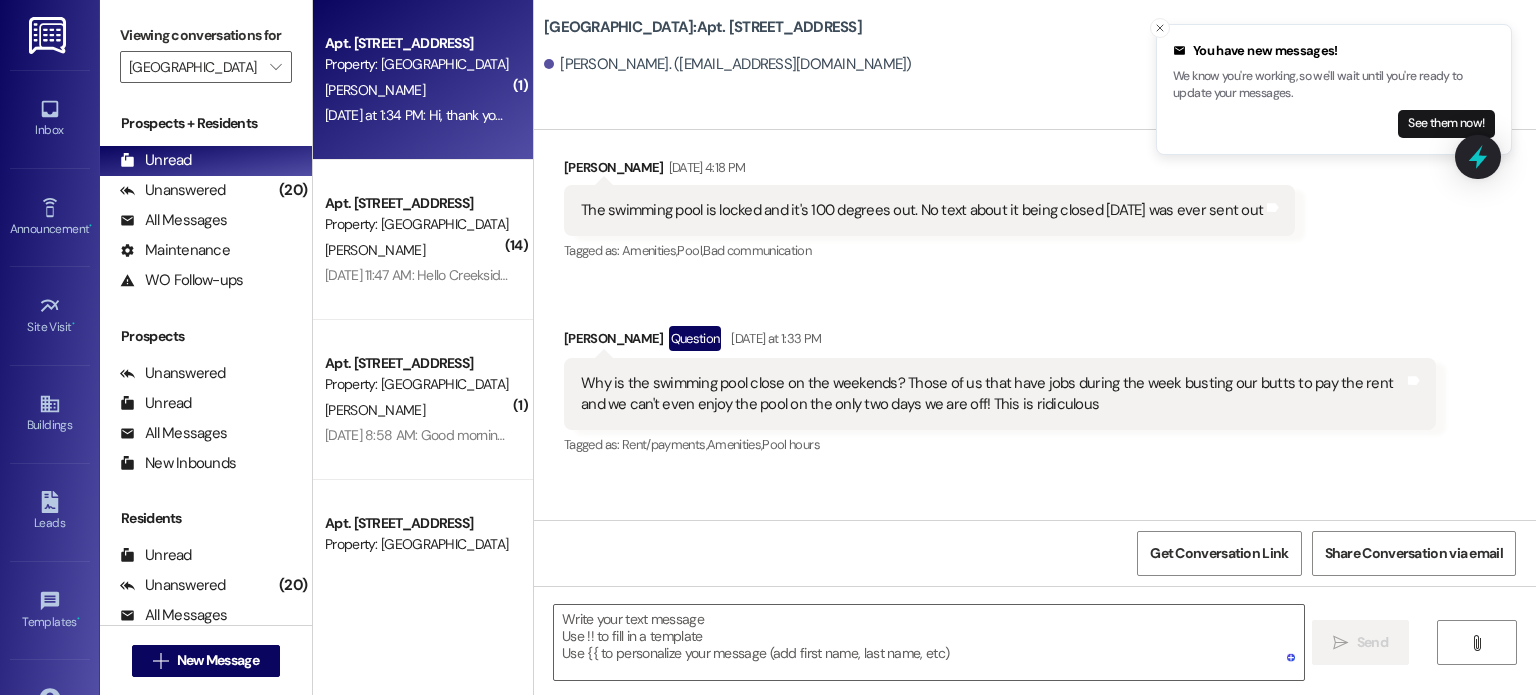 scroll, scrollTop: 106, scrollLeft: 0, axis: vertical 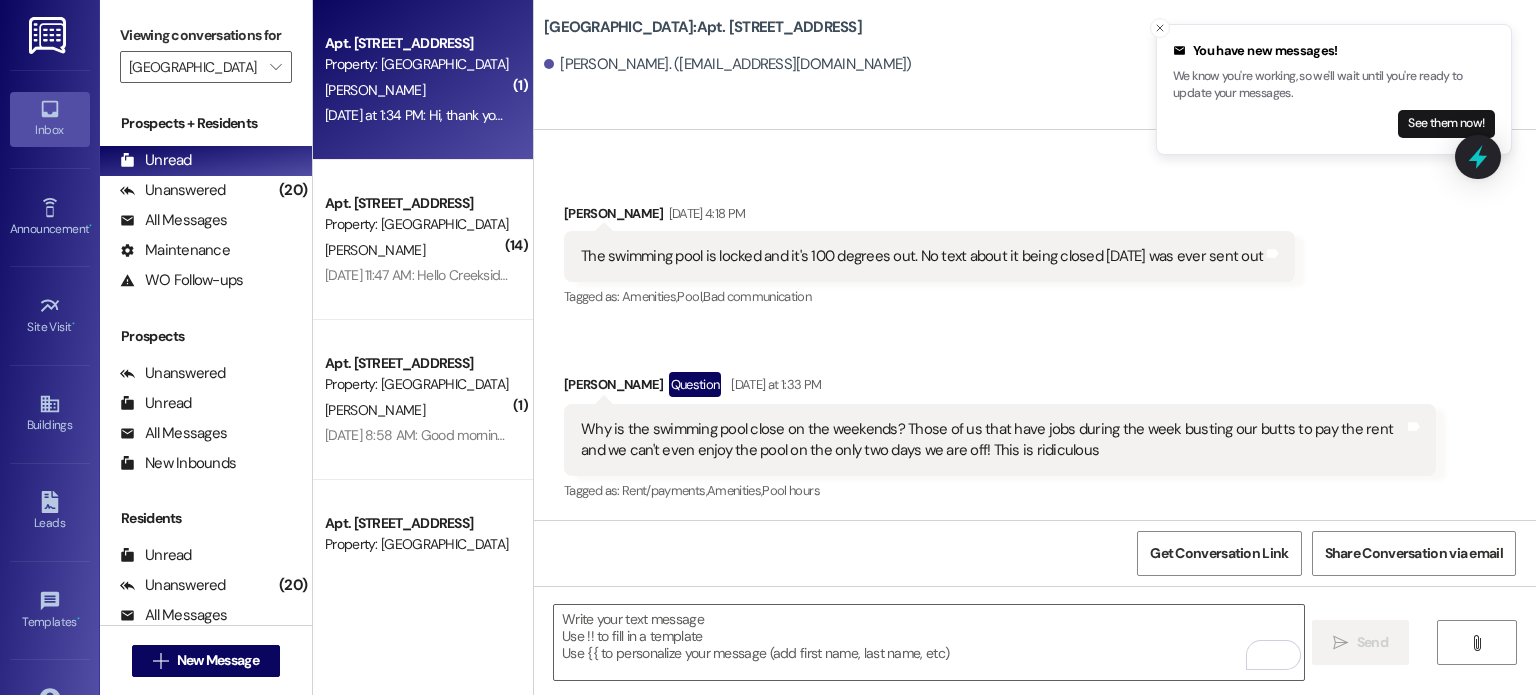 click 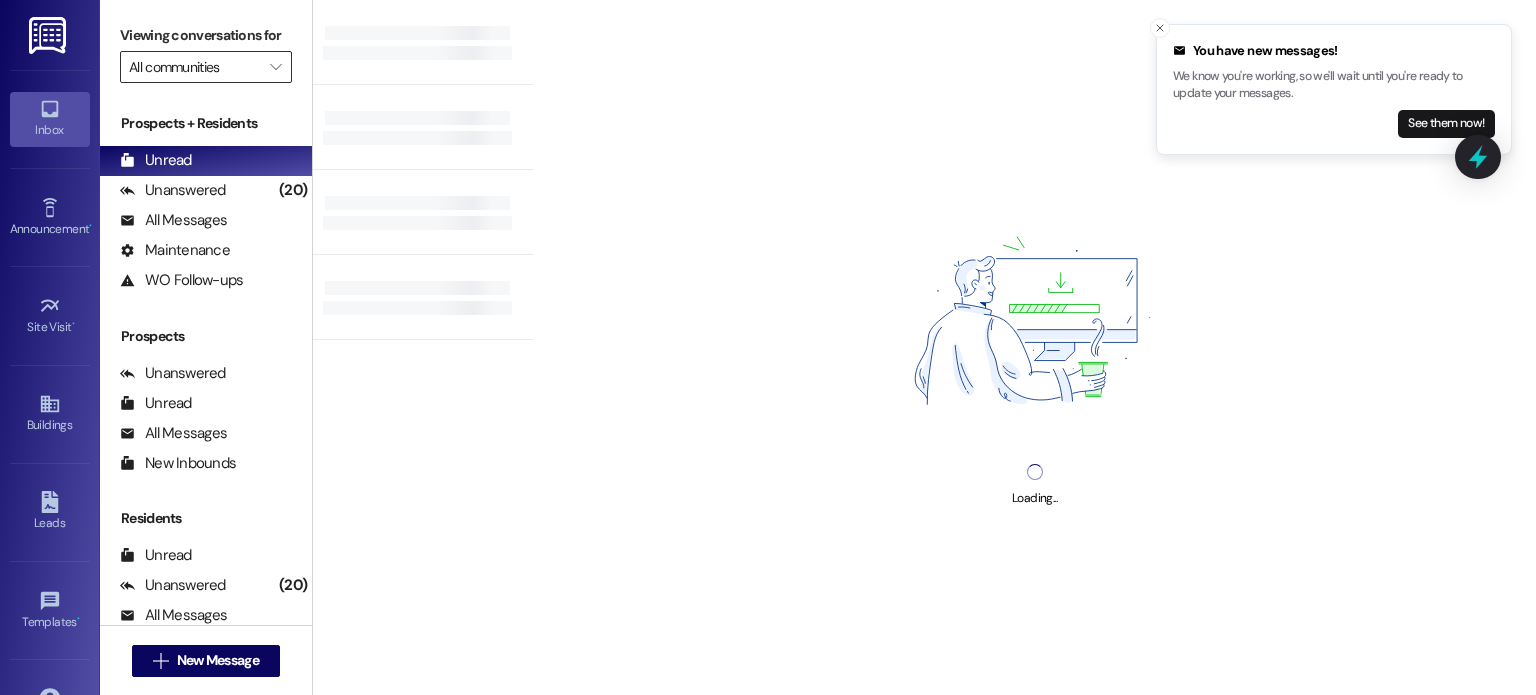 click on "All communities" at bounding box center (194, 67) 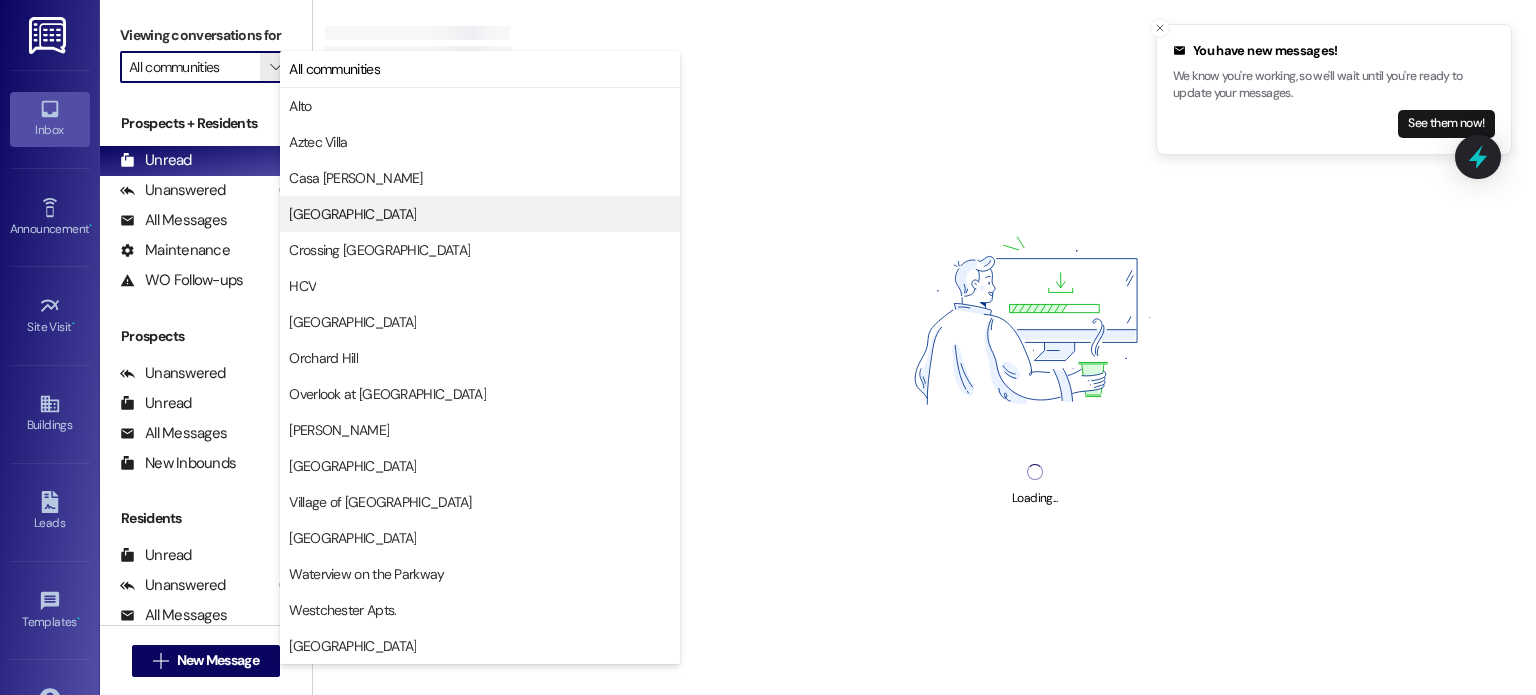 click on "[GEOGRAPHIC_DATA]" at bounding box center [352, 214] 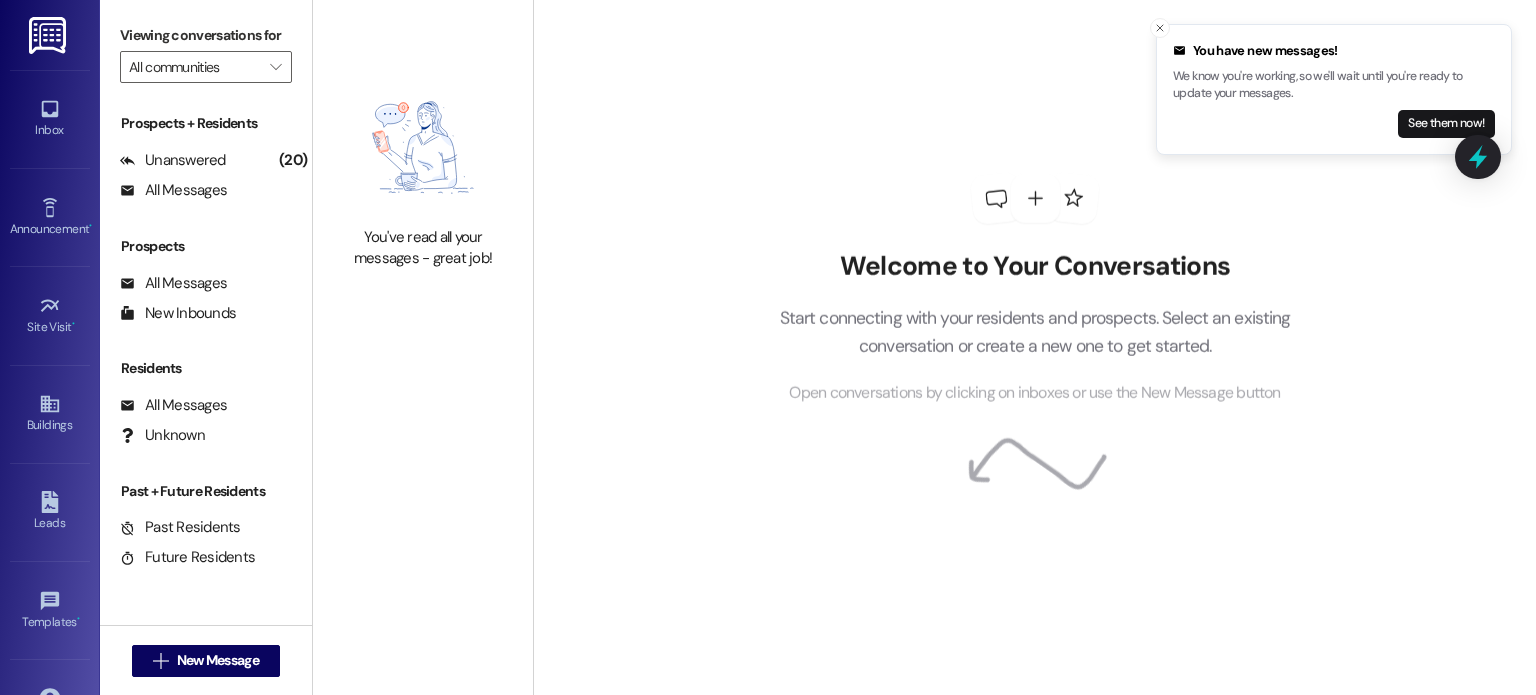 type on "[GEOGRAPHIC_DATA]" 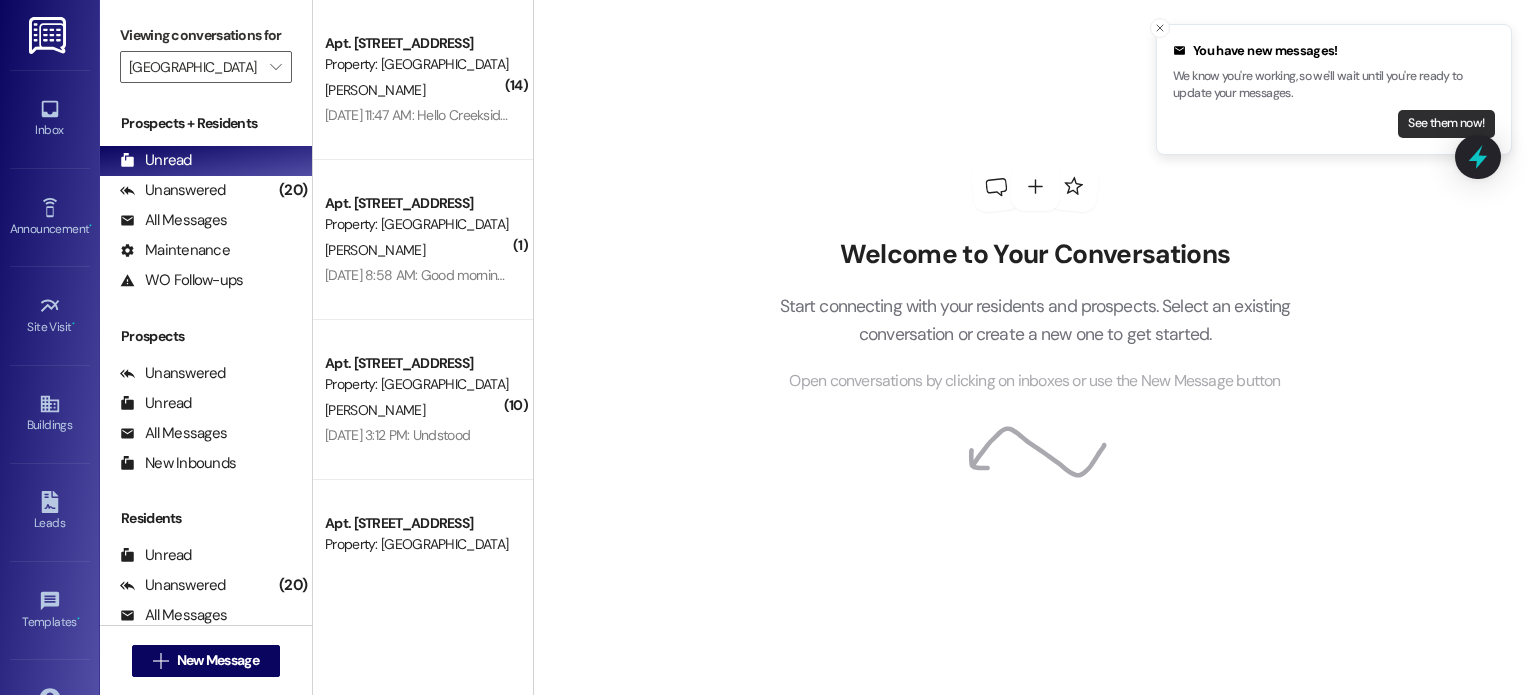 click on "See them now!" at bounding box center (1446, 124) 